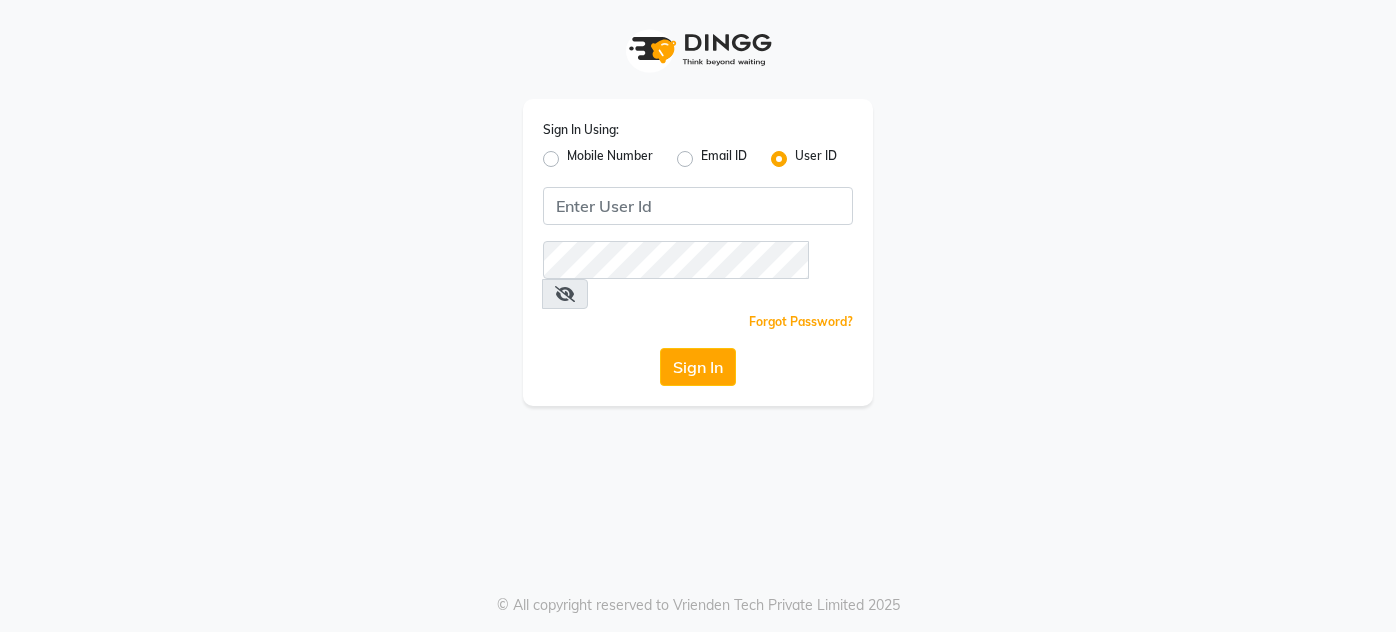 scroll, scrollTop: 0, scrollLeft: 0, axis: both 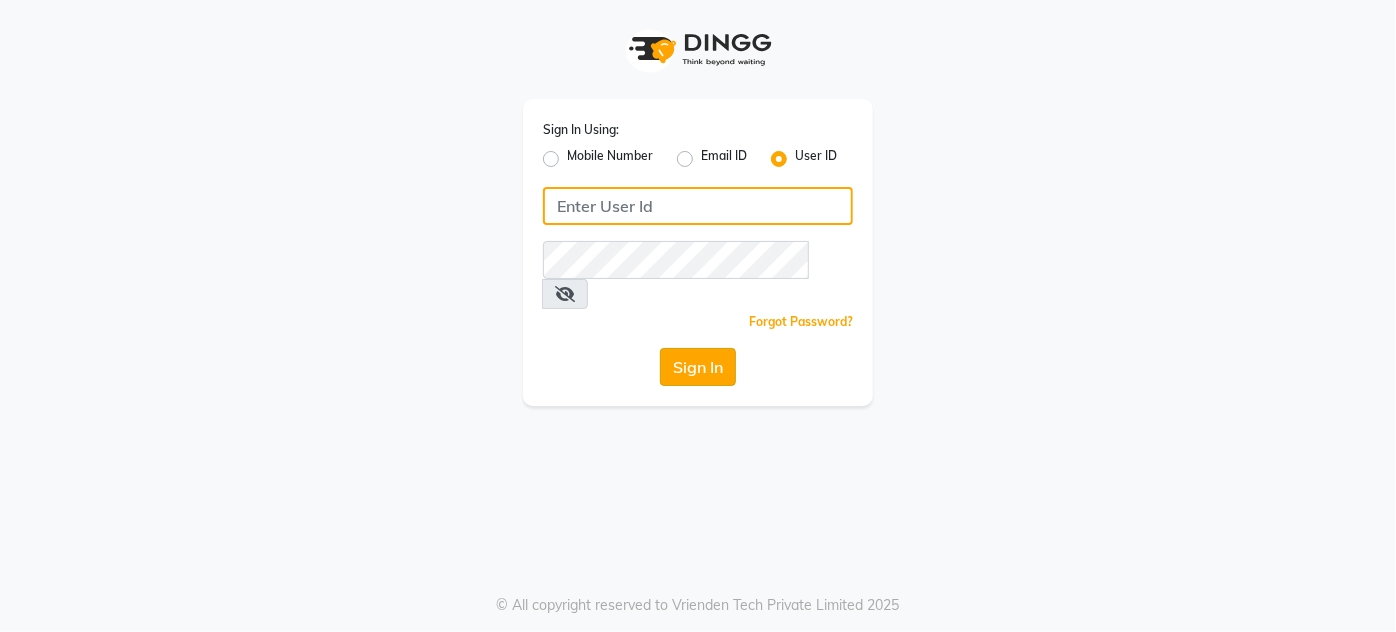 type on "enlive" 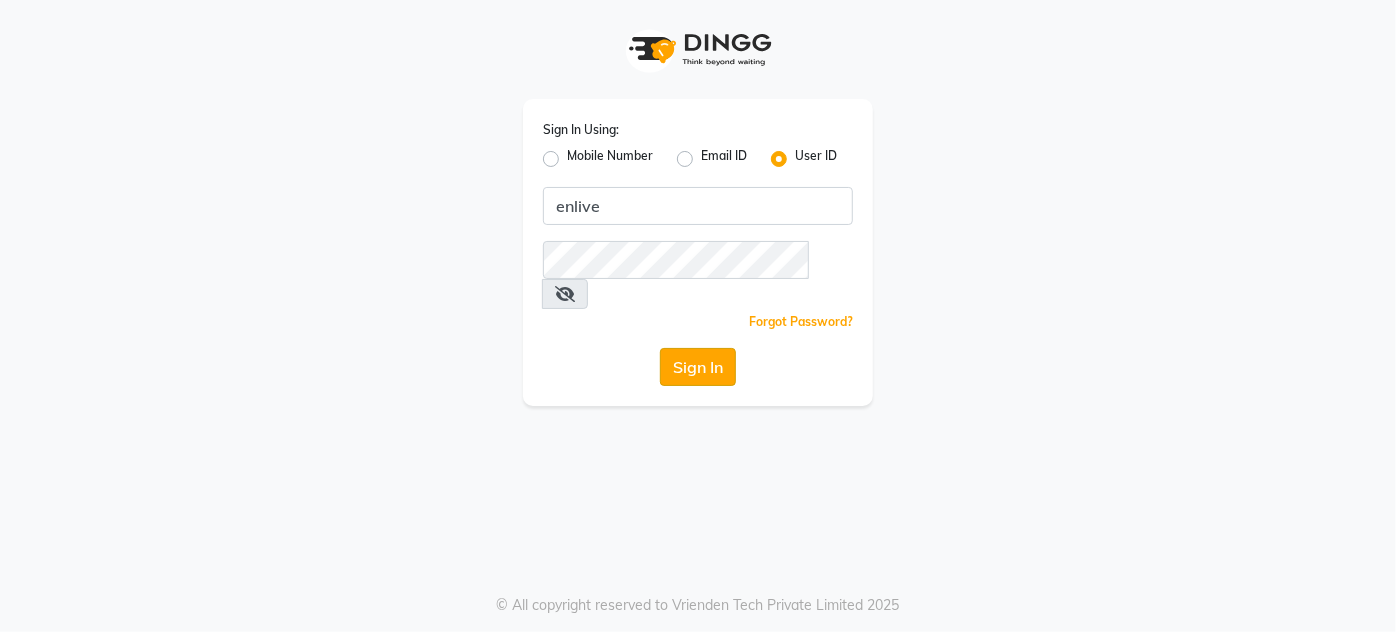 click on "Sign In" 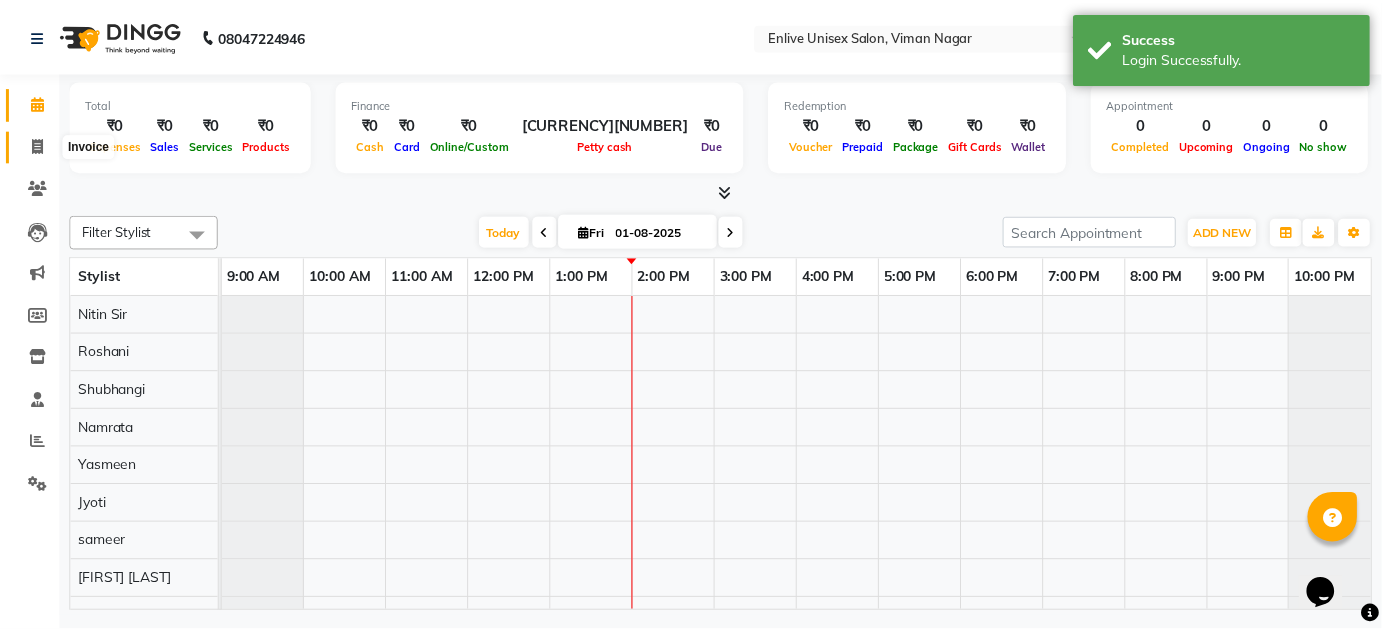 scroll, scrollTop: 0, scrollLeft: 0, axis: both 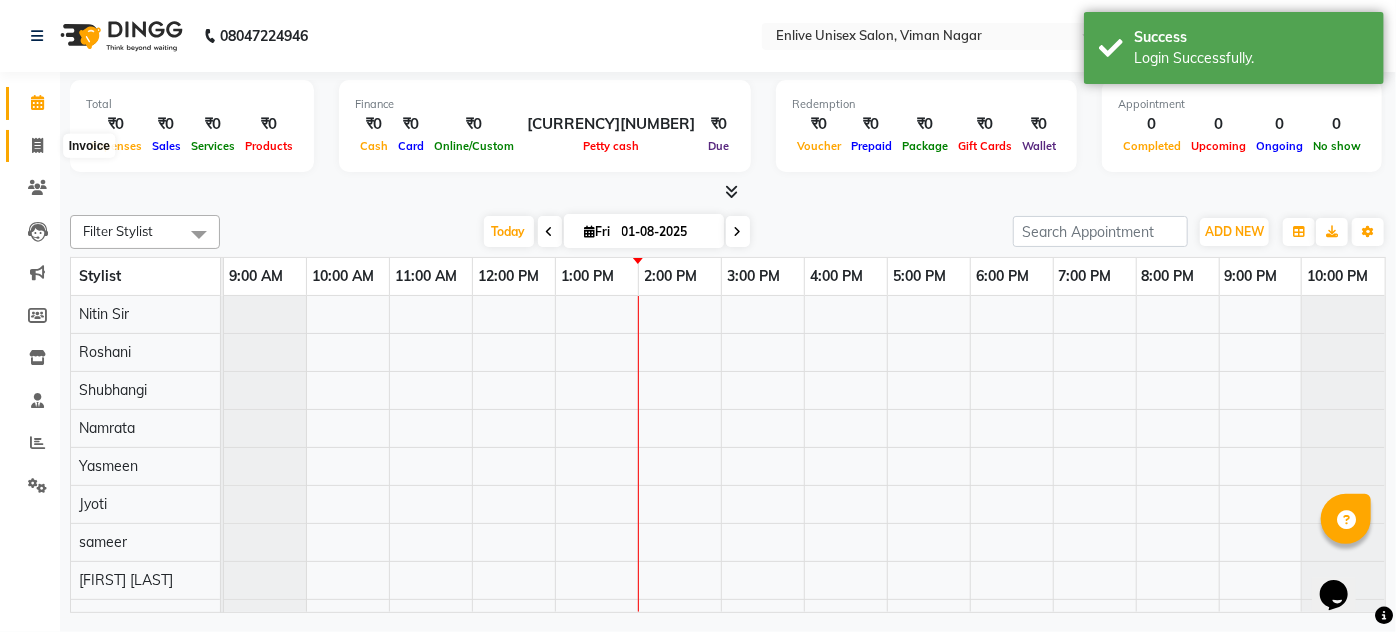 click 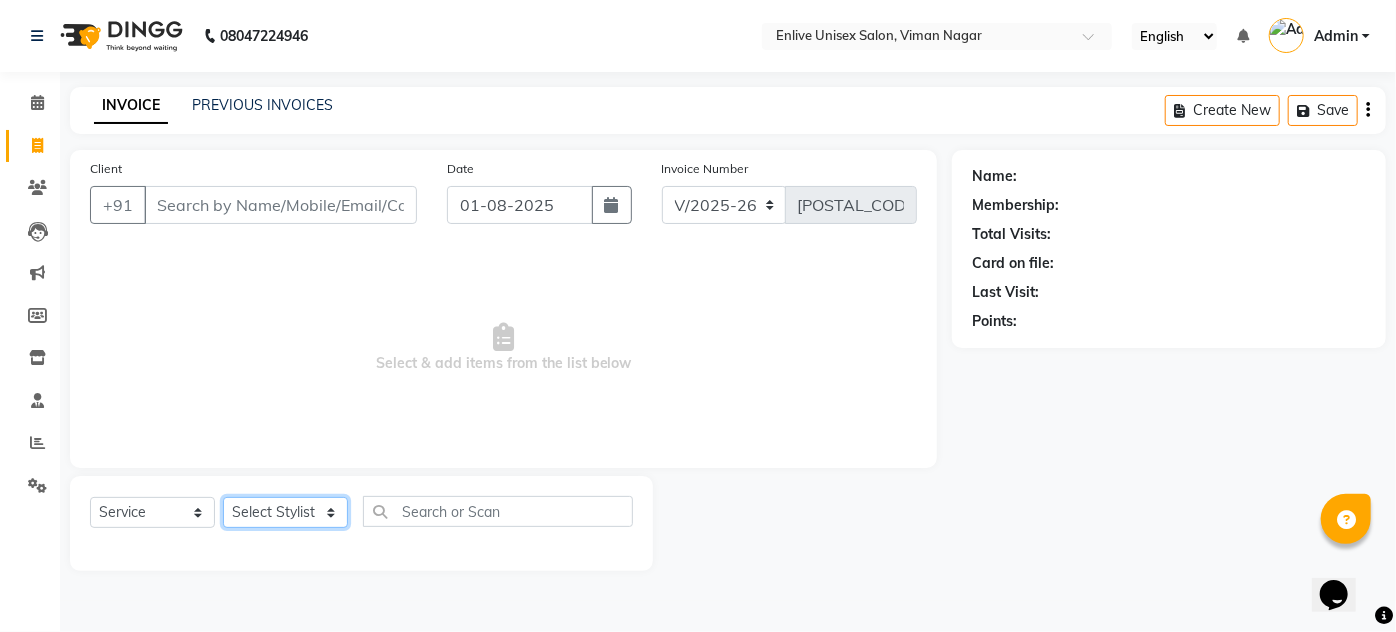 click on "Select Stylist [FIRST] [LAST] [FIRST] [FIRST] [FIRST] [FIRST] [FIRST] [FIRST] [FIRST]" 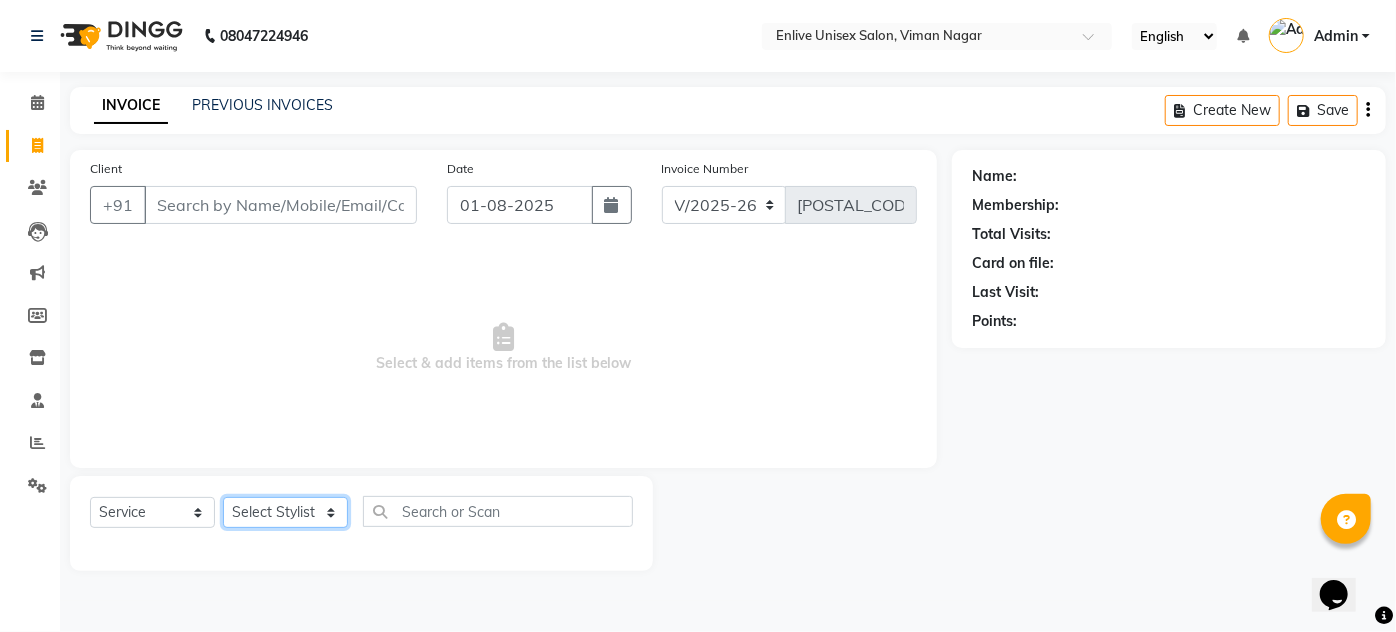 select on "26241" 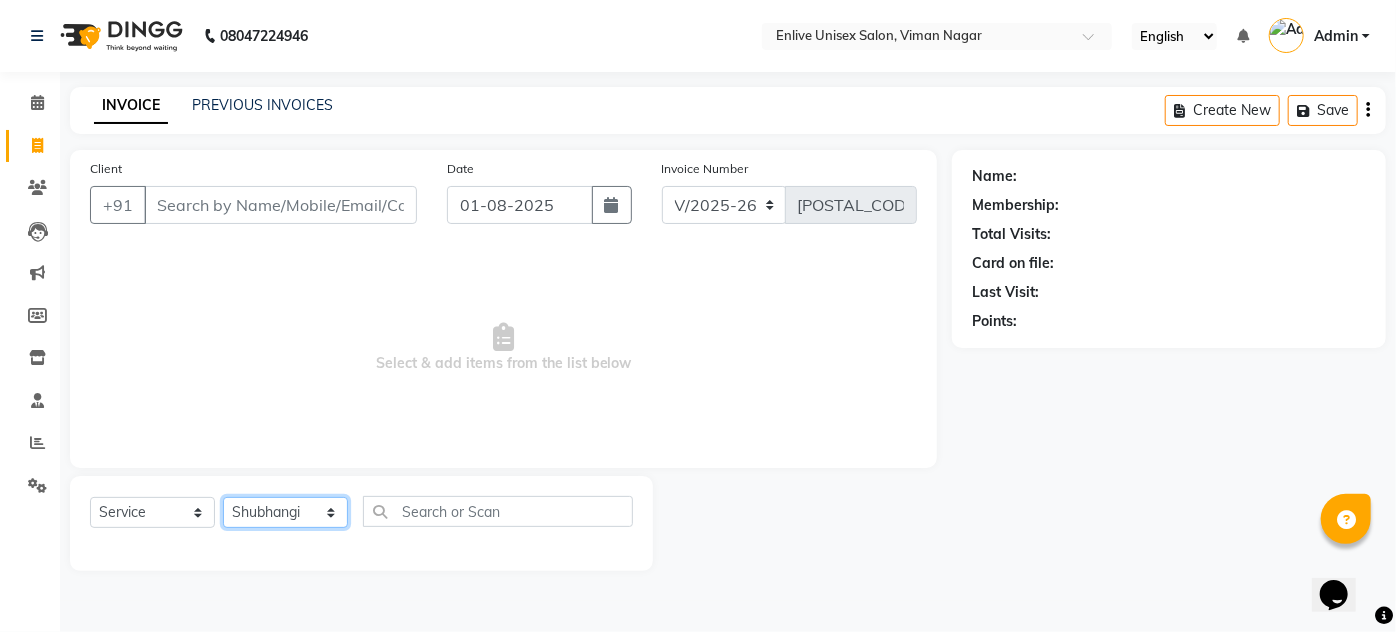 click on "Select Stylist [FIRST] [LAST] [FIRST] [FIRST] [FIRST] [FIRST] [FIRST] [FIRST] [FIRST]" 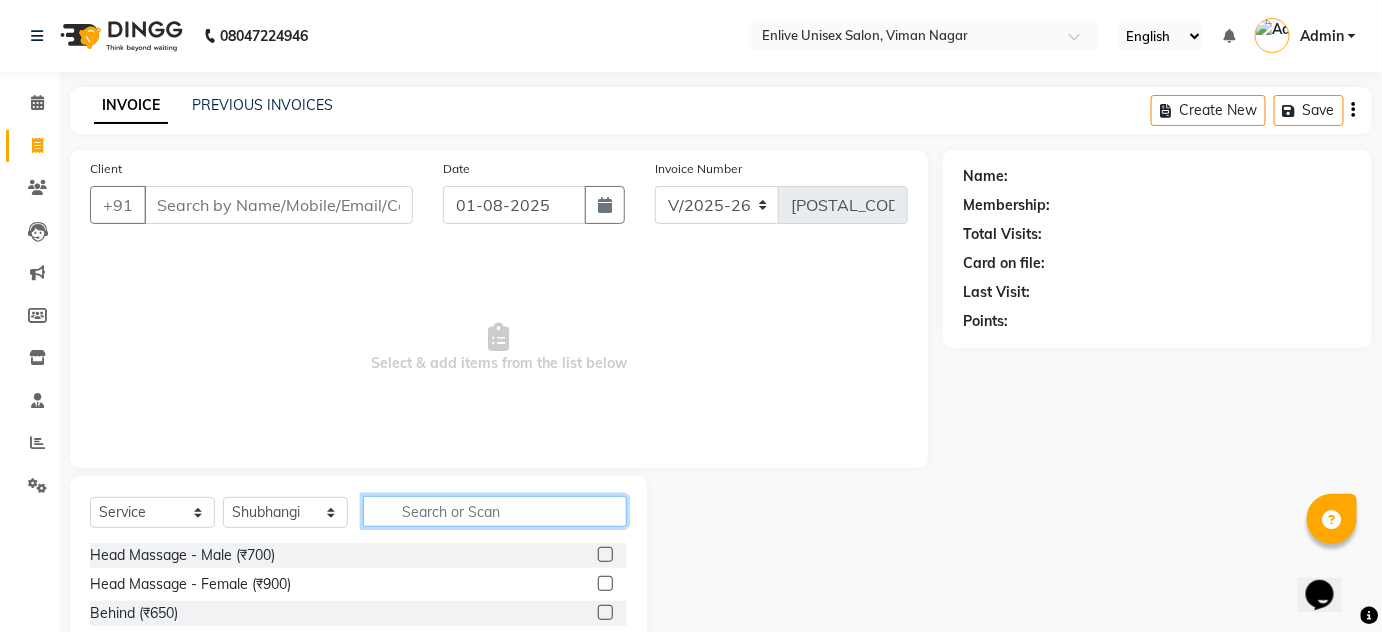 click 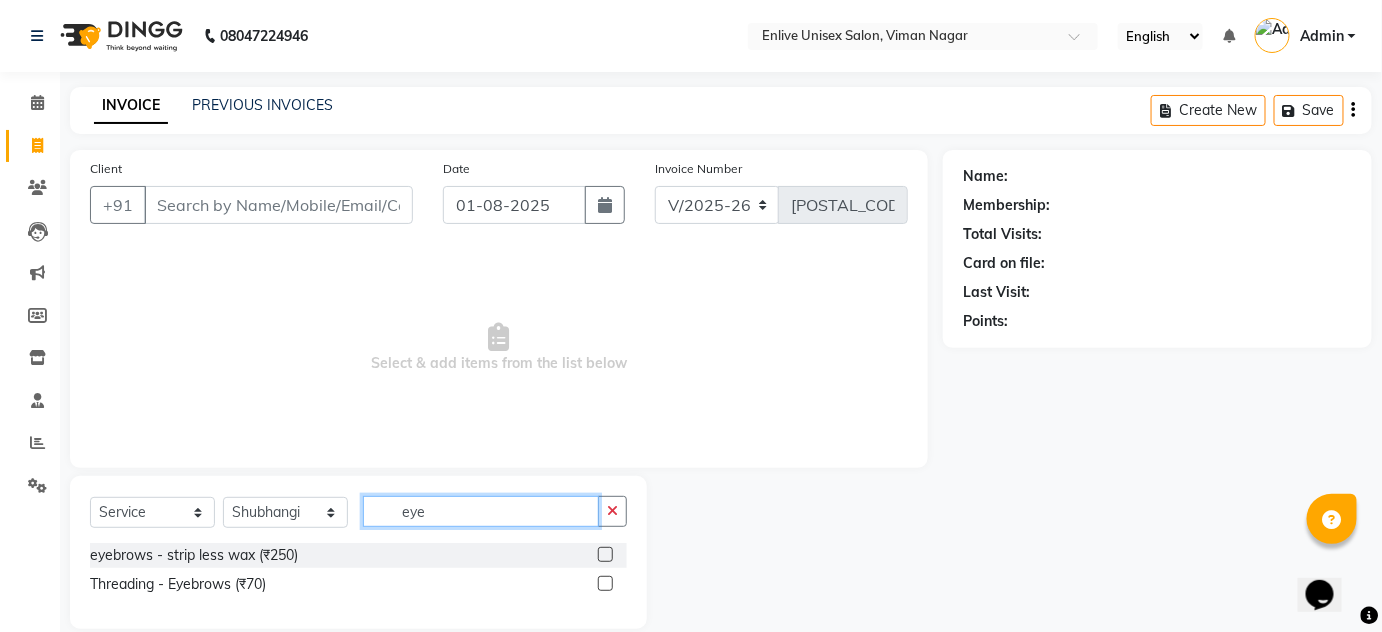 type on "eye" 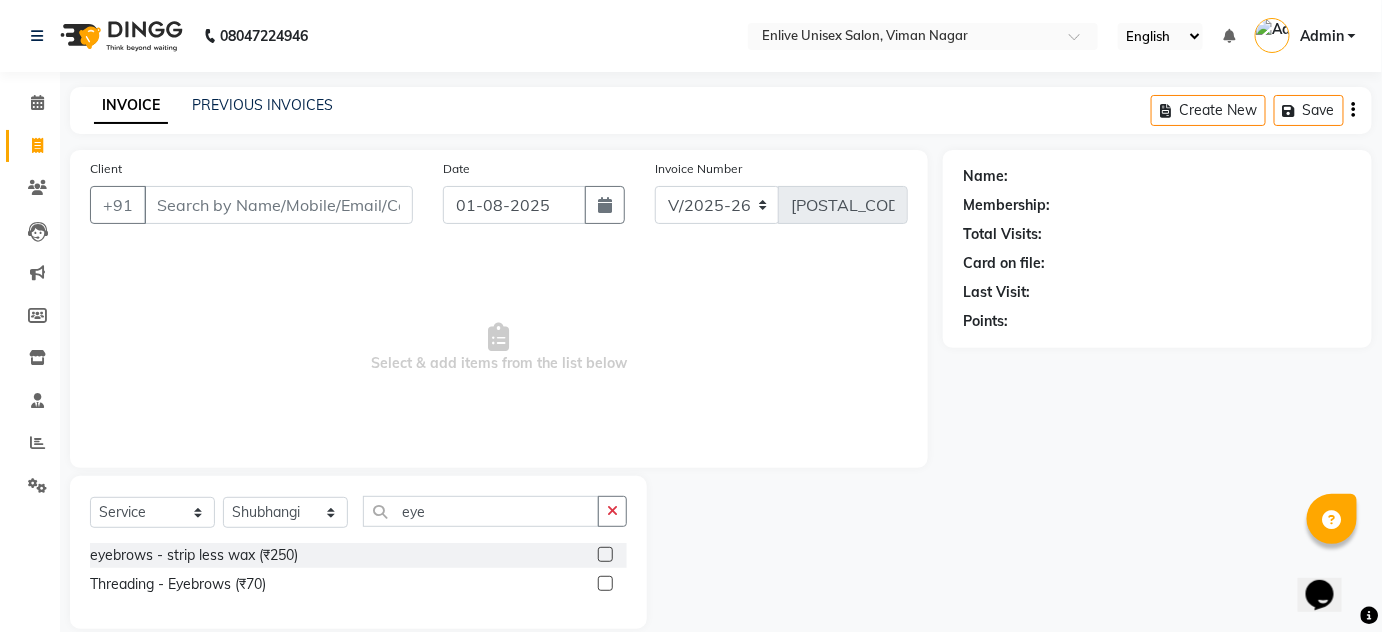 click 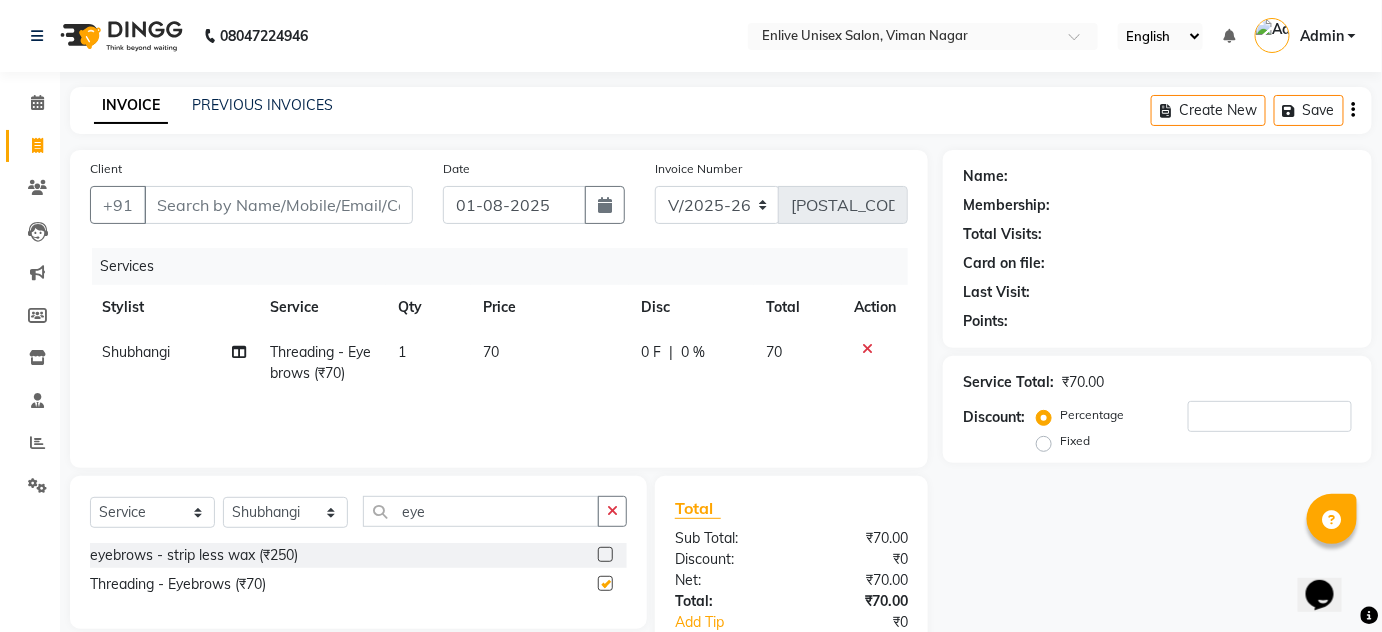 checkbox on "false" 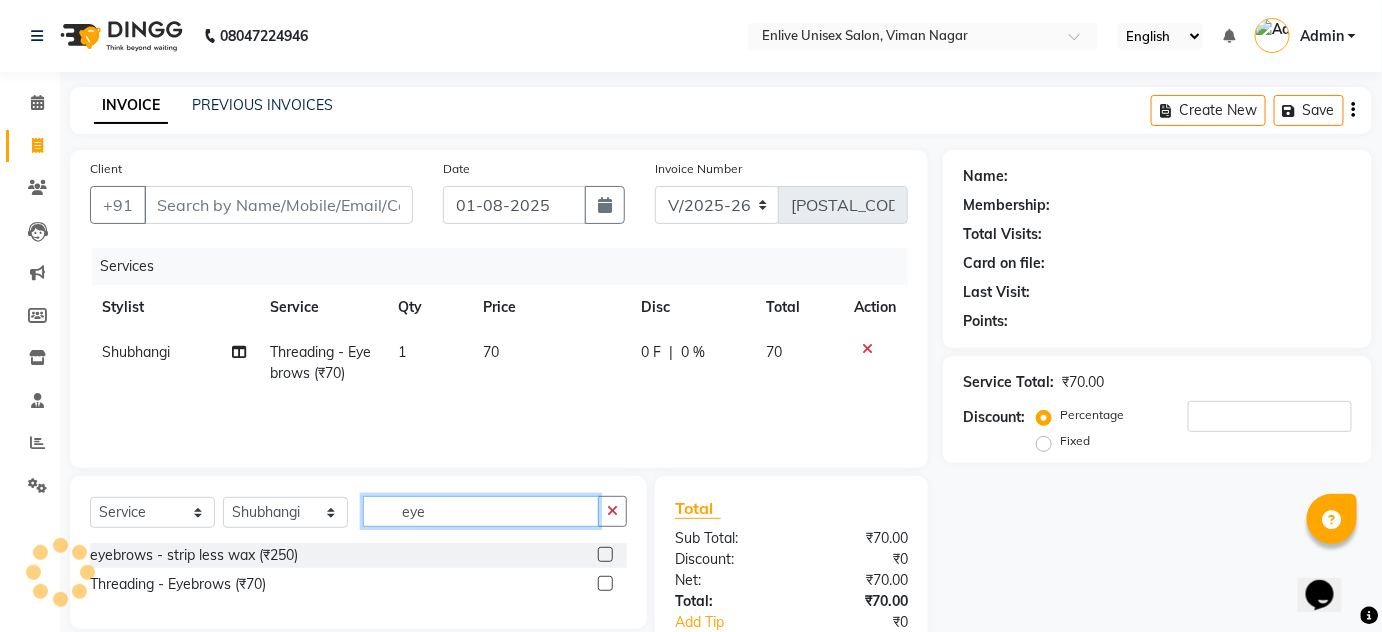 click on "eye" 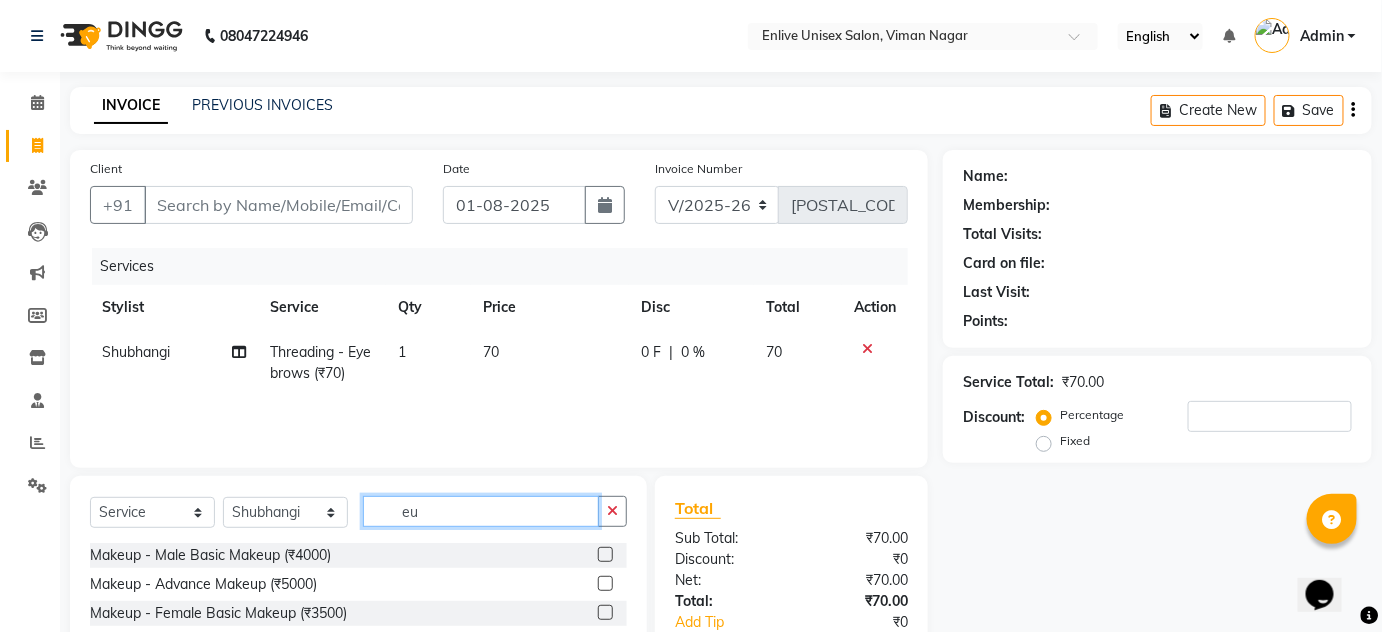 type on "e" 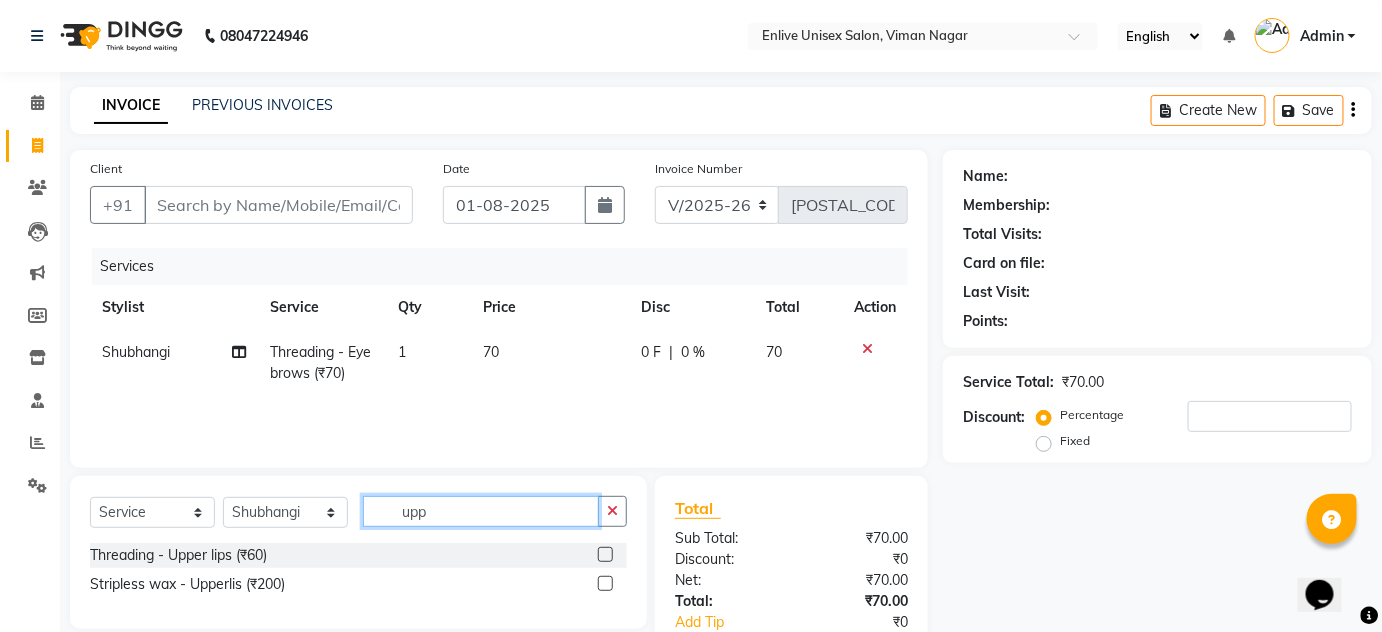 type on "upp" 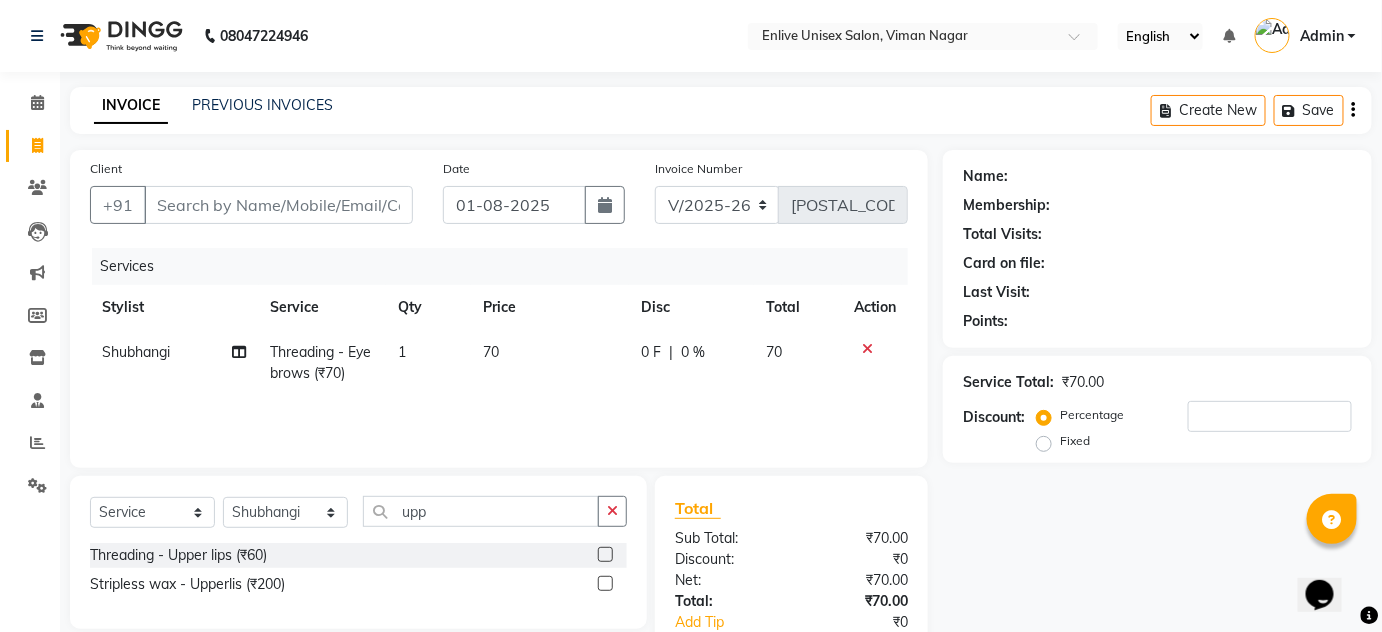 click 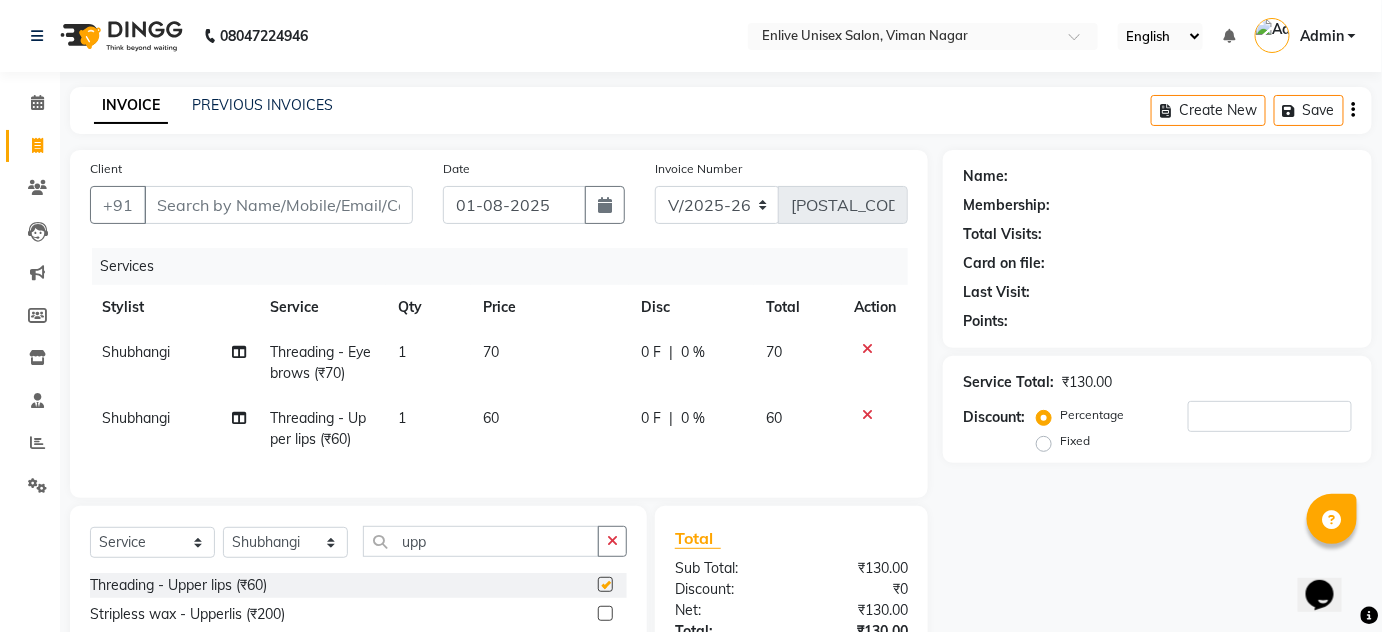 checkbox on "false" 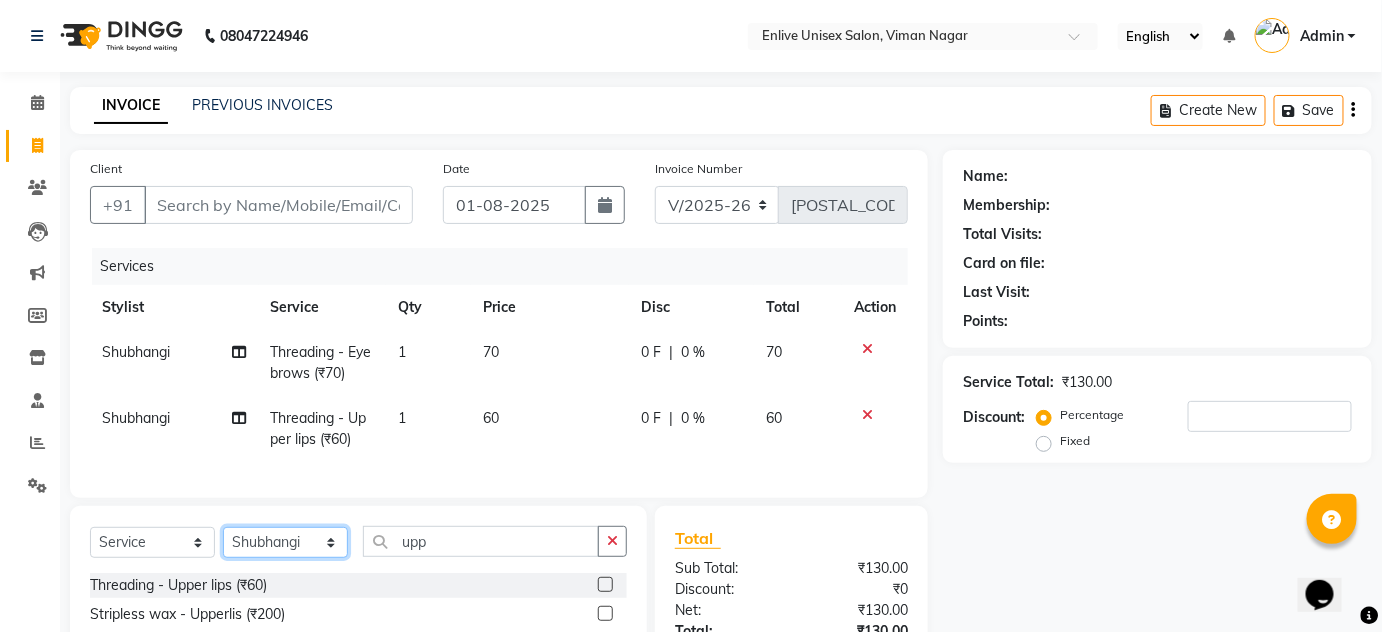 click on "Select Stylist [FIRST] [LAST] [FIRST] [FIRST] [FIRST] [FIRST] [FIRST] [FIRST] [FIRST]" 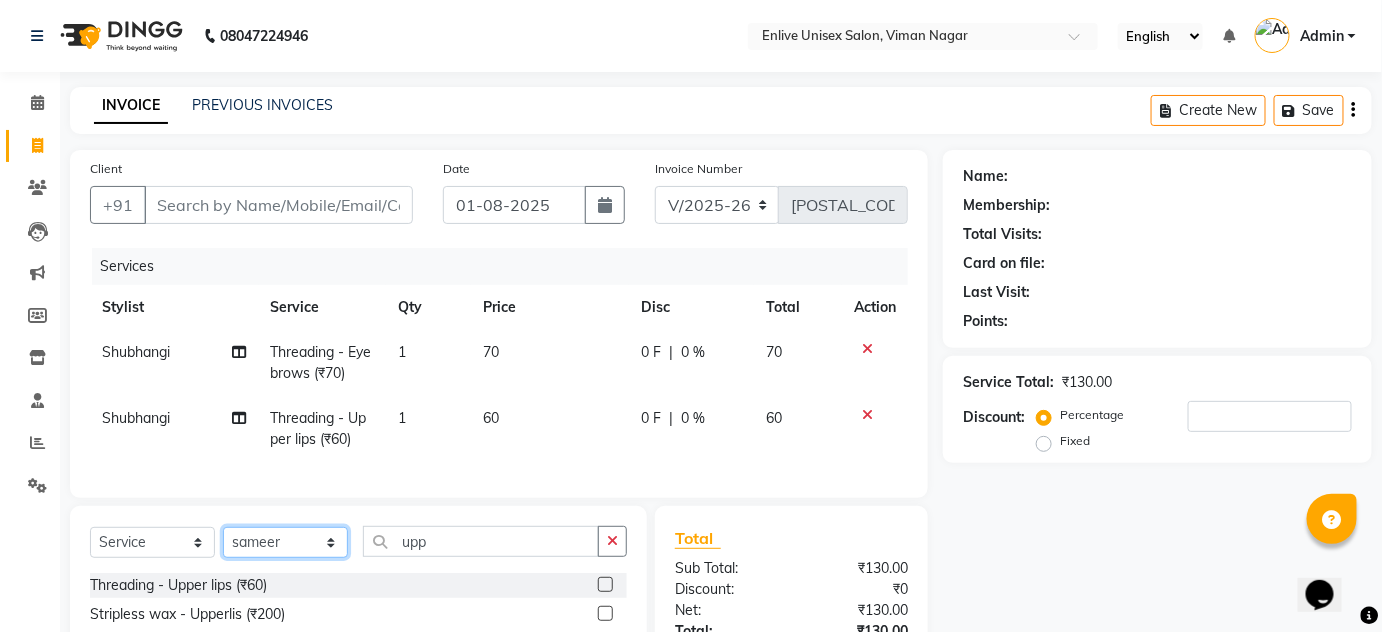 click on "Select Stylist [FIRST] [LAST] [FIRST] [FIRST] [FIRST] [FIRST] [FIRST] [FIRST] [FIRST]" 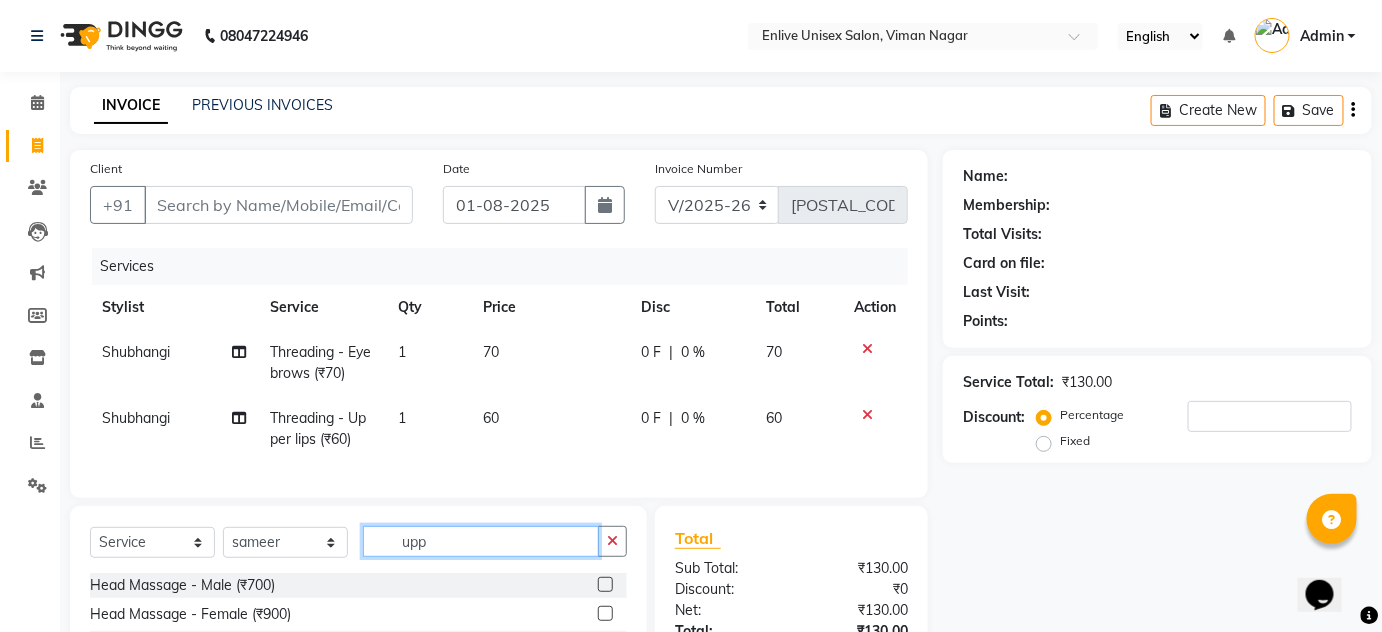 click on "upp" 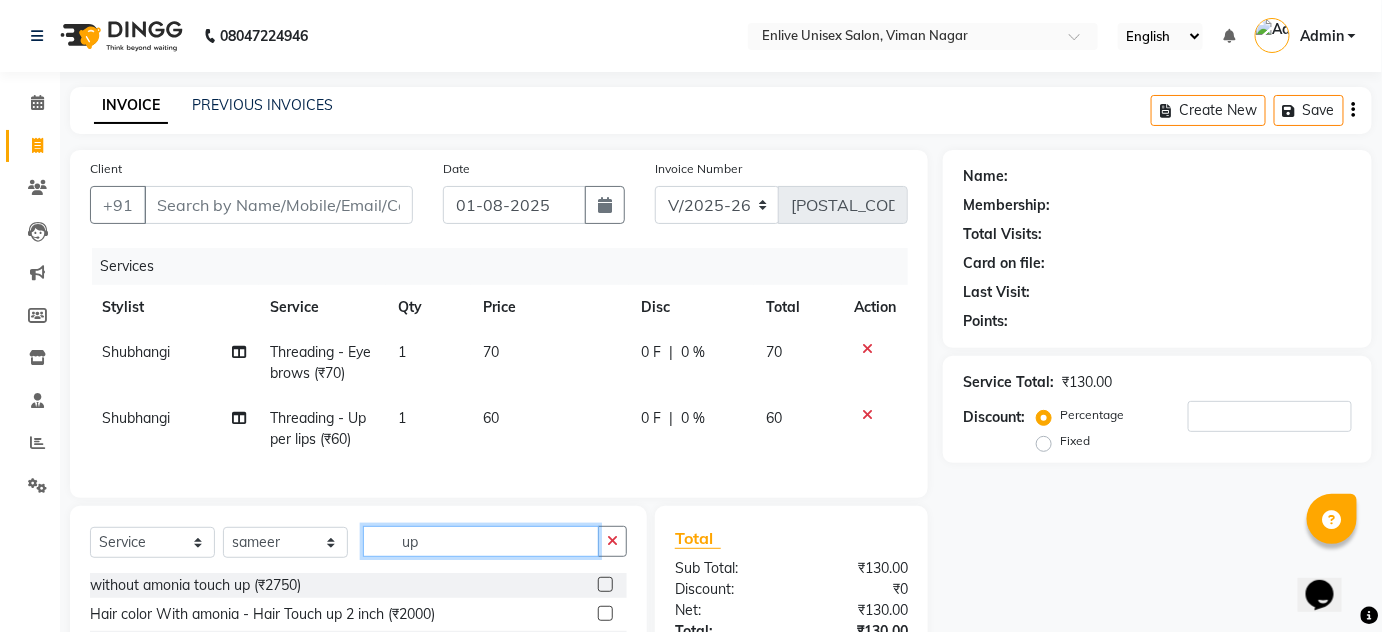 type on "u" 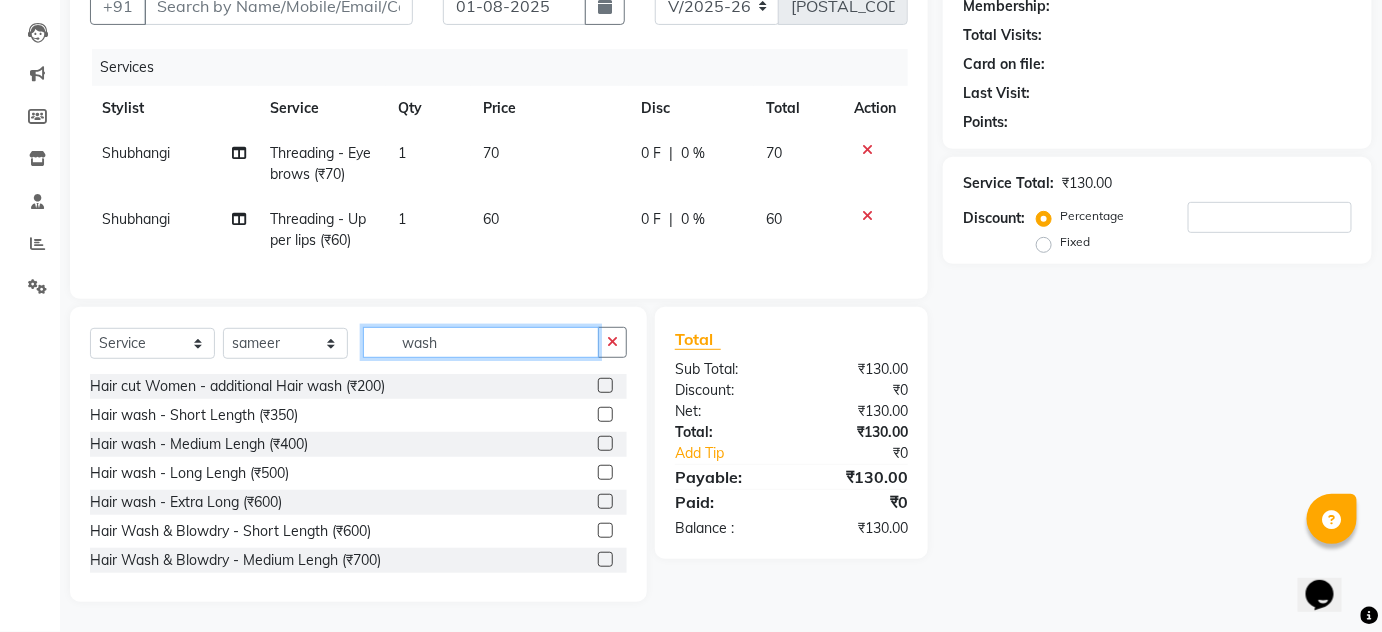 scroll, scrollTop: 212, scrollLeft: 0, axis: vertical 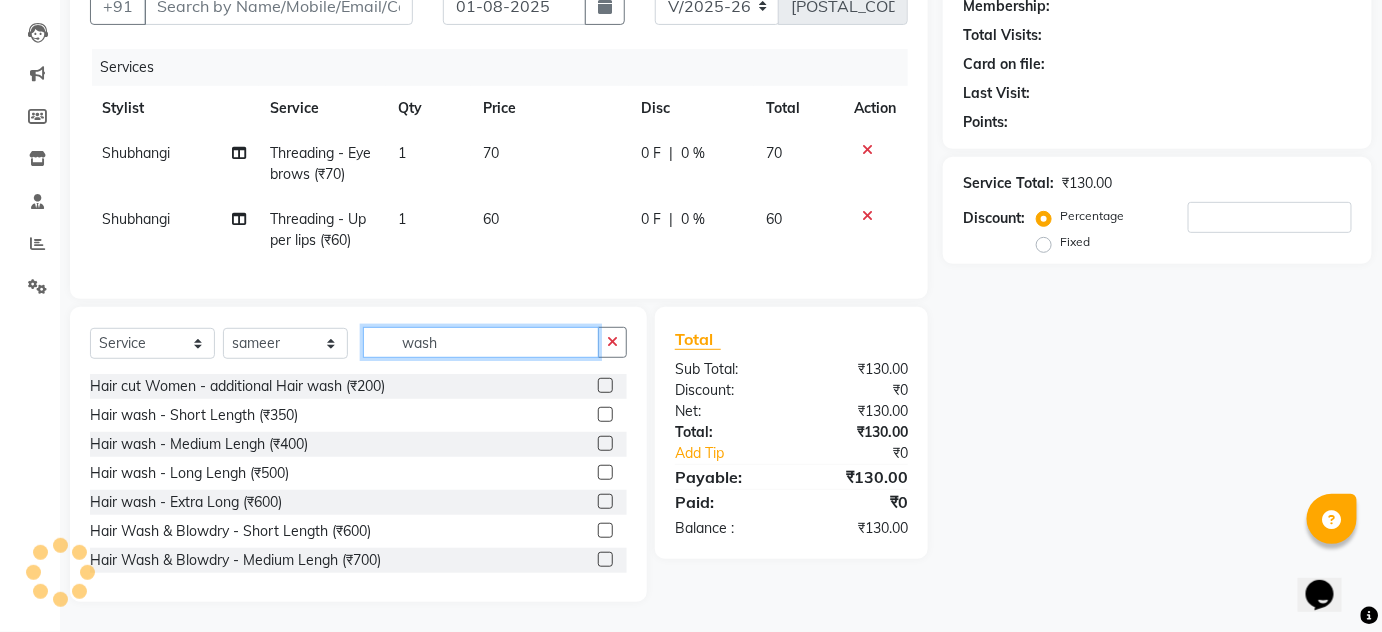type on "wash" 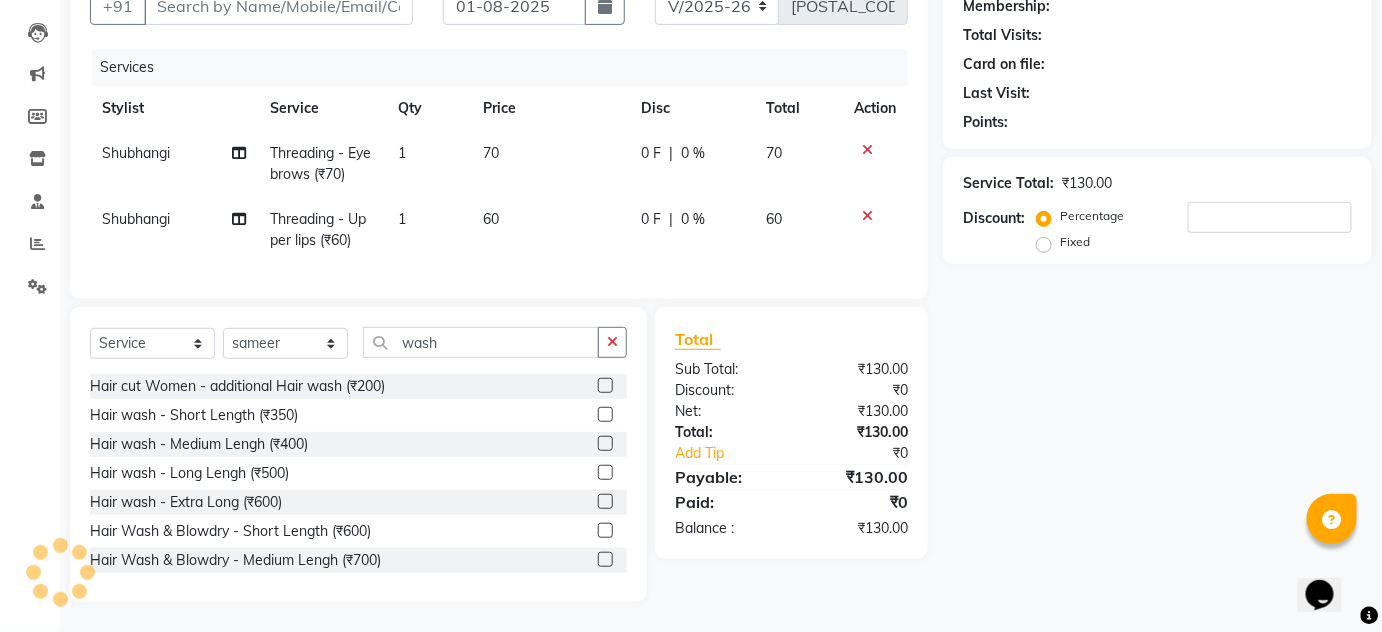 click 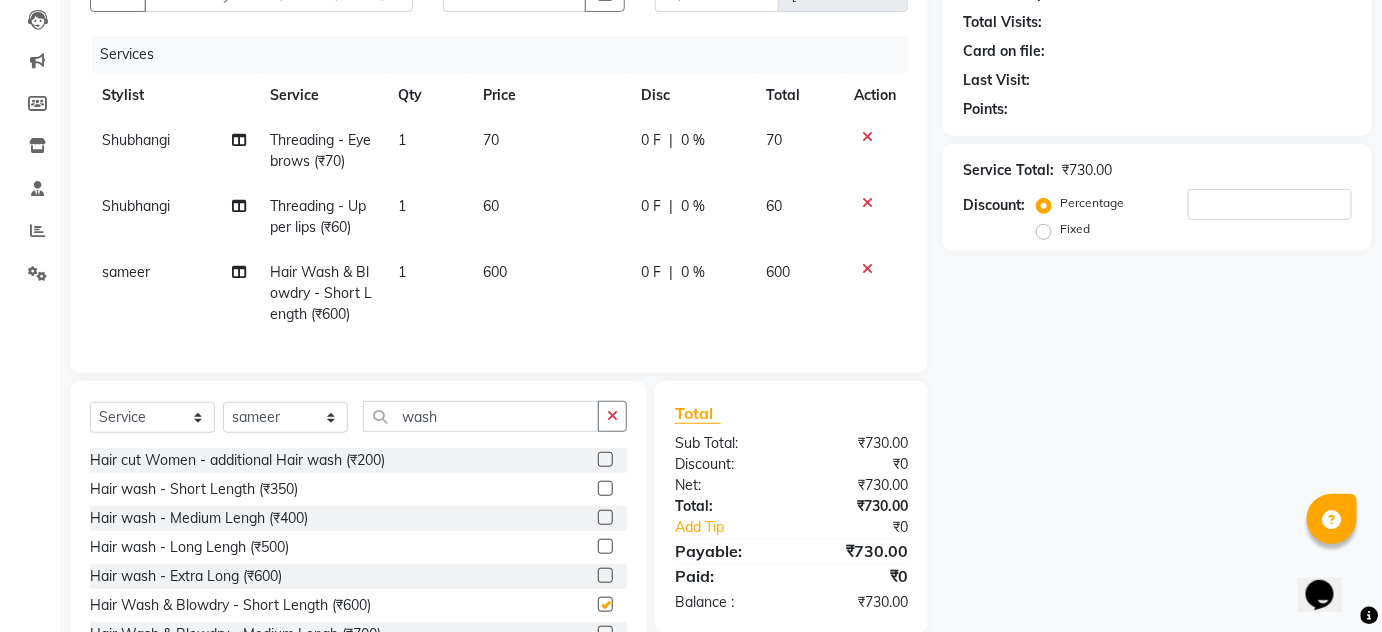 checkbox on "false" 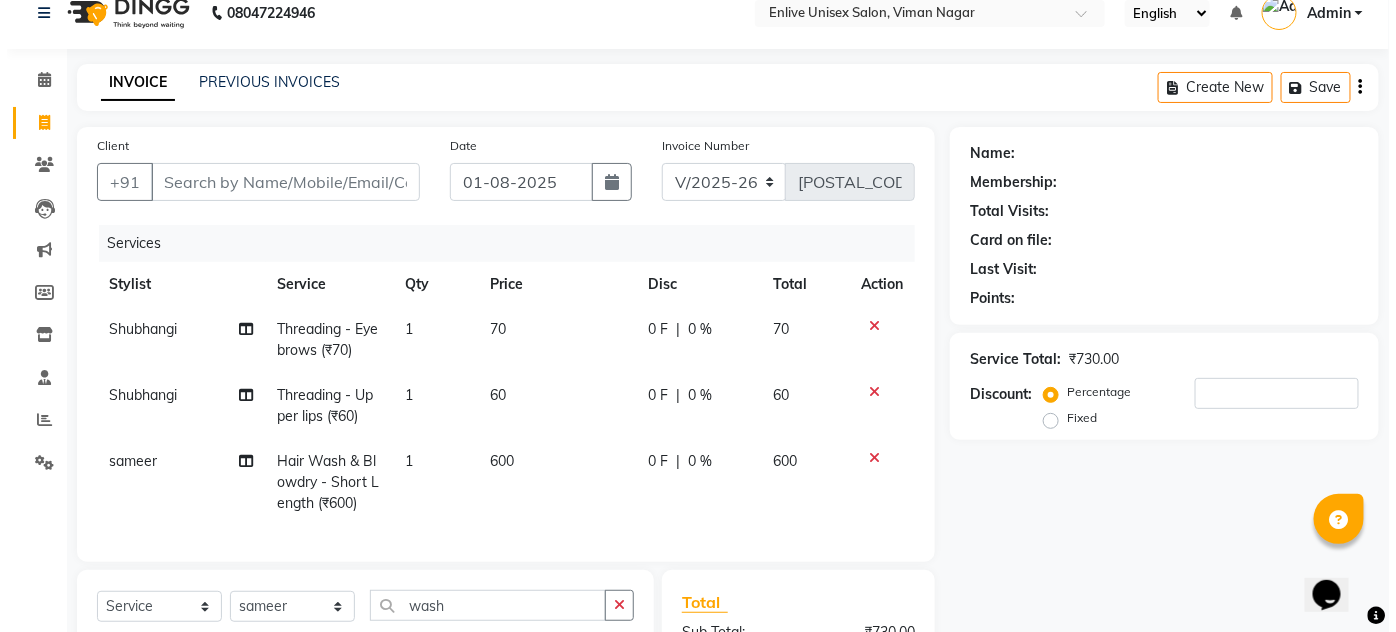 scroll, scrollTop: 0, scrollLeft: 0, axis: both 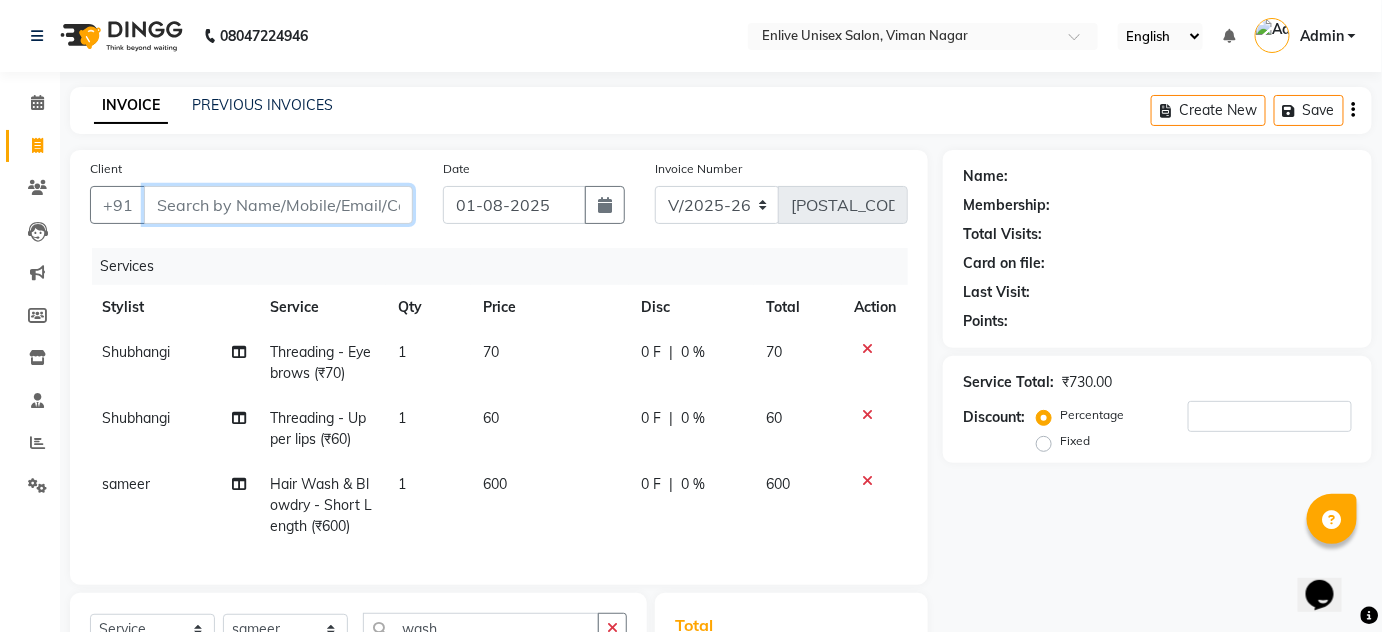 click on "Client" at bounding box center [278, 205] 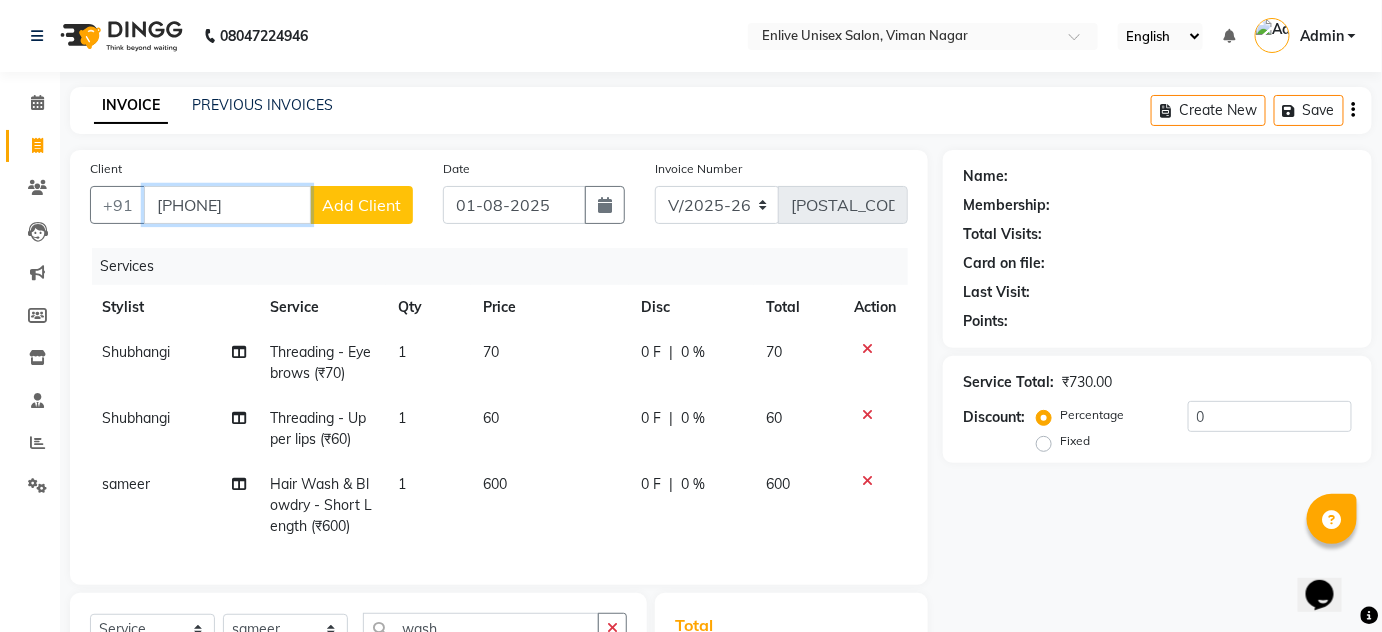 type on "[PHONE]" 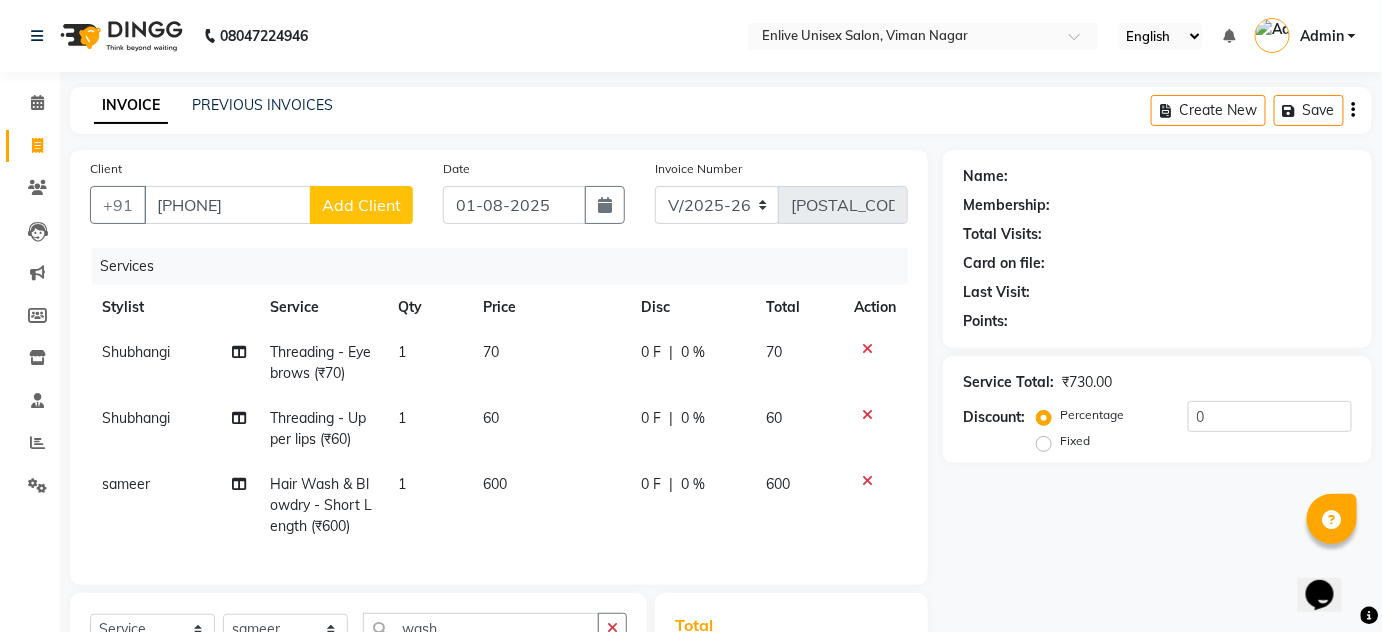 click on "Add Client" 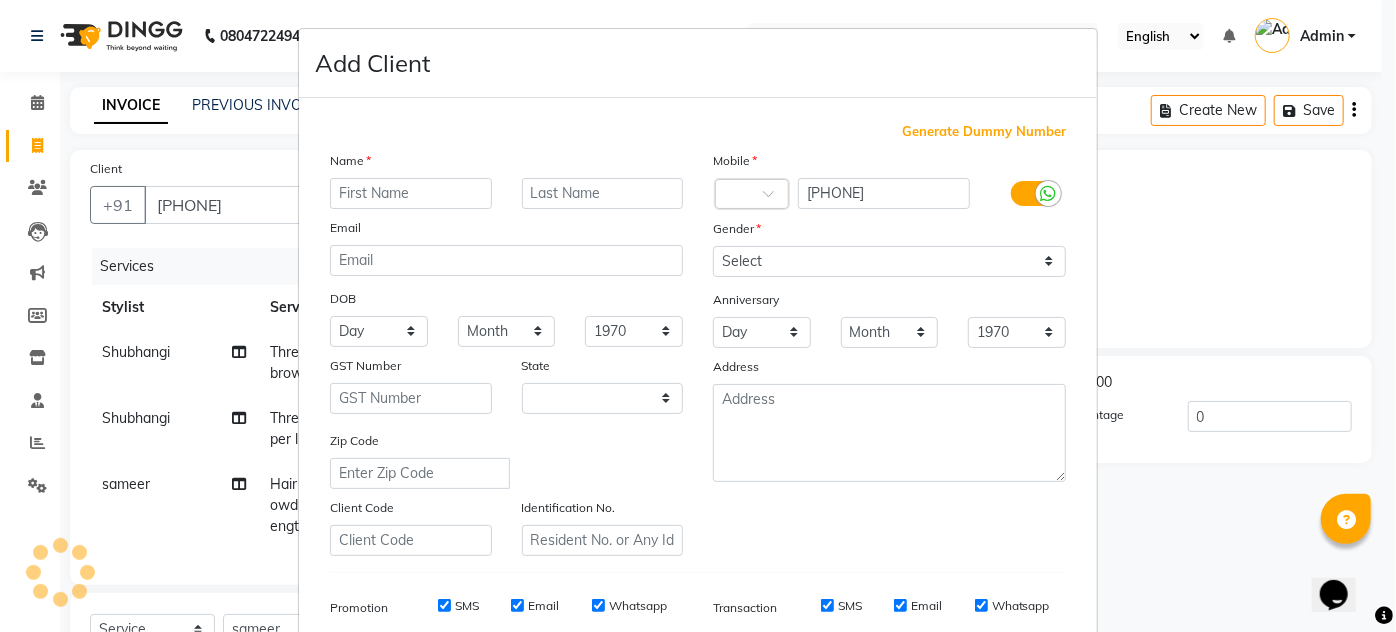 select on "22" 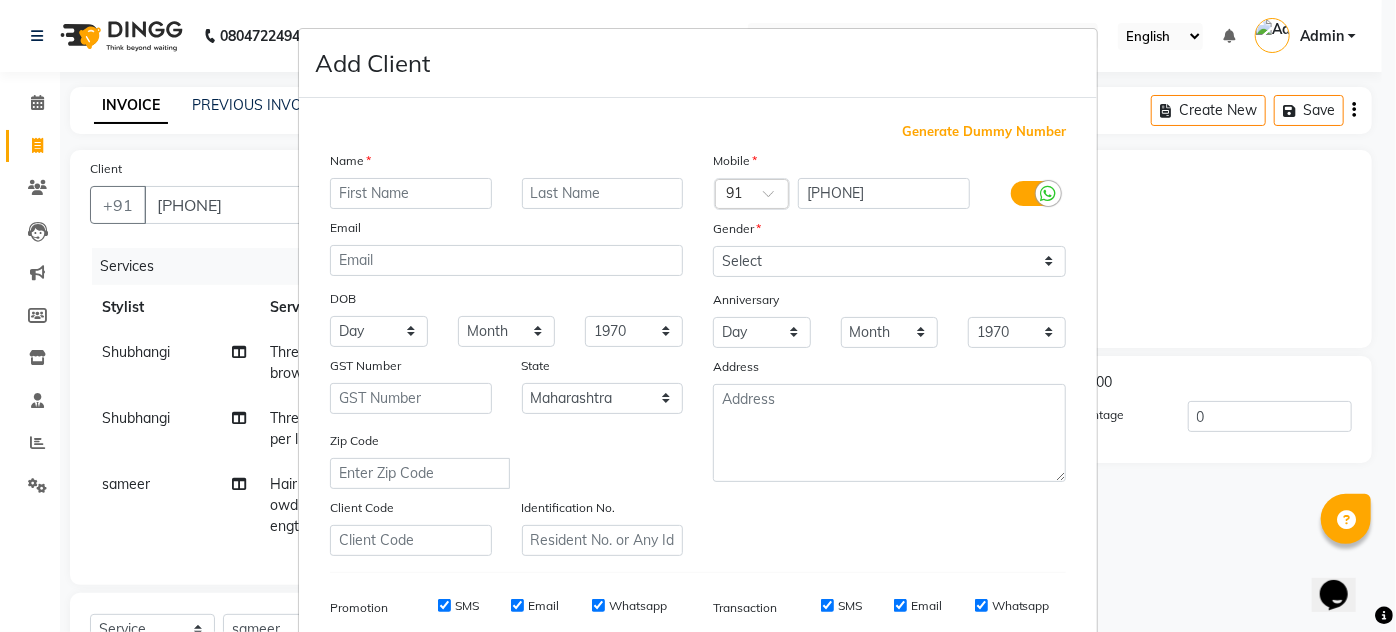 click at bounding box center [411, 193] 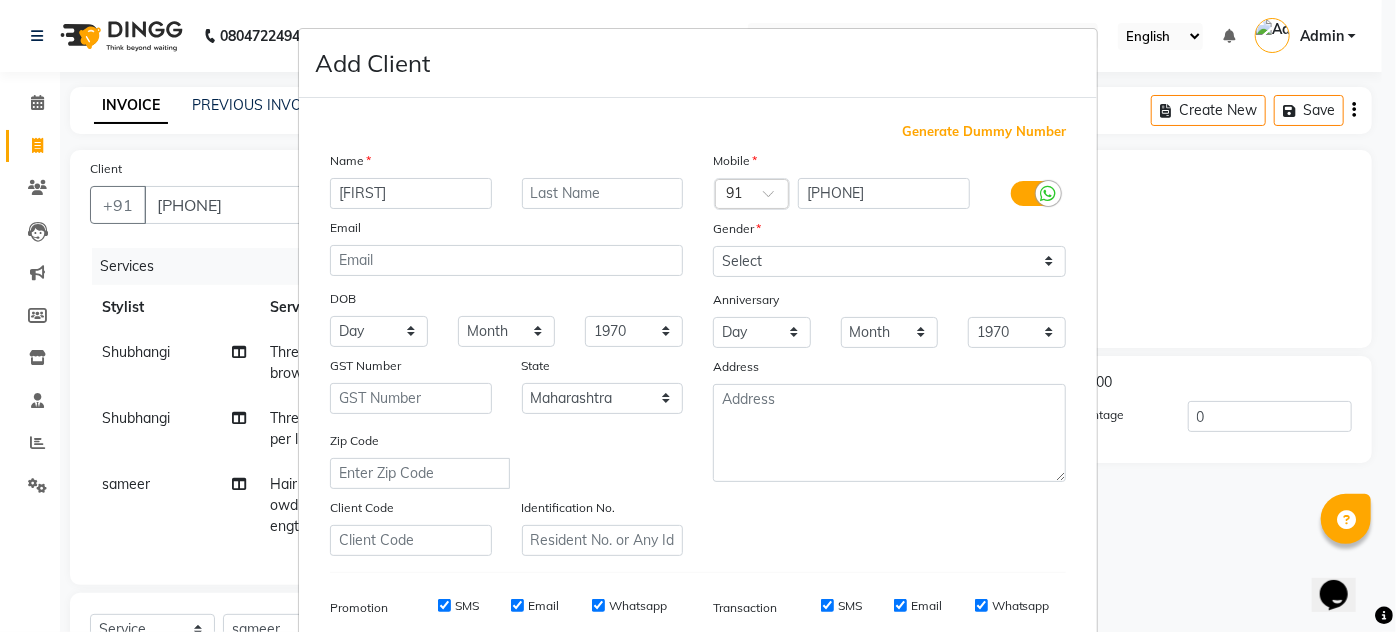type on "[FIRST]" 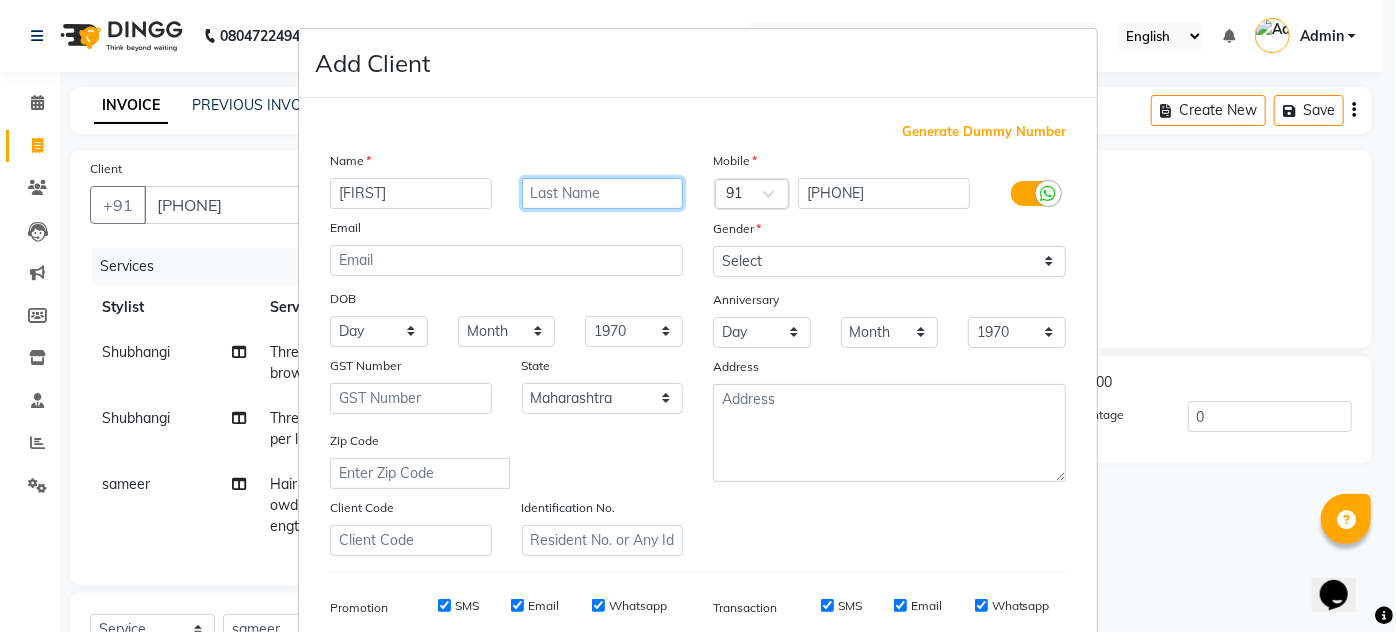 click at bounding box center (603, 193) 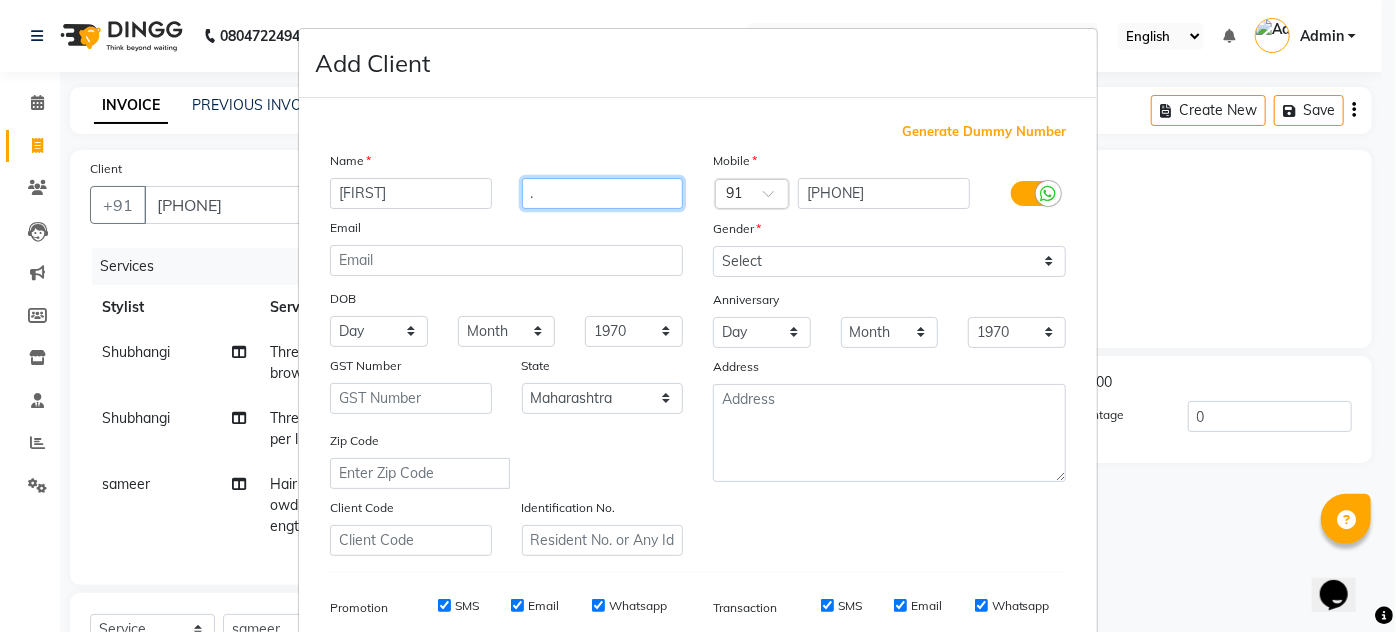 type on "." 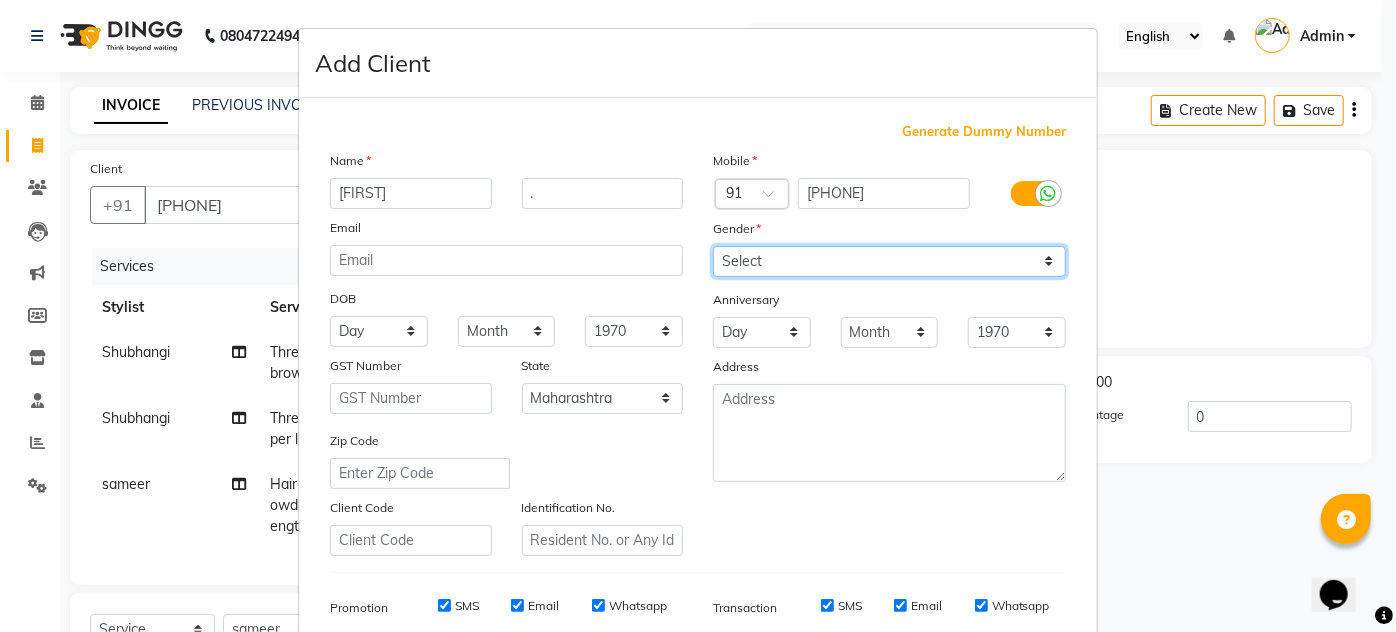 click on "Select Male Female Other Prefer Not To Say" at bounding box center [889, 261] 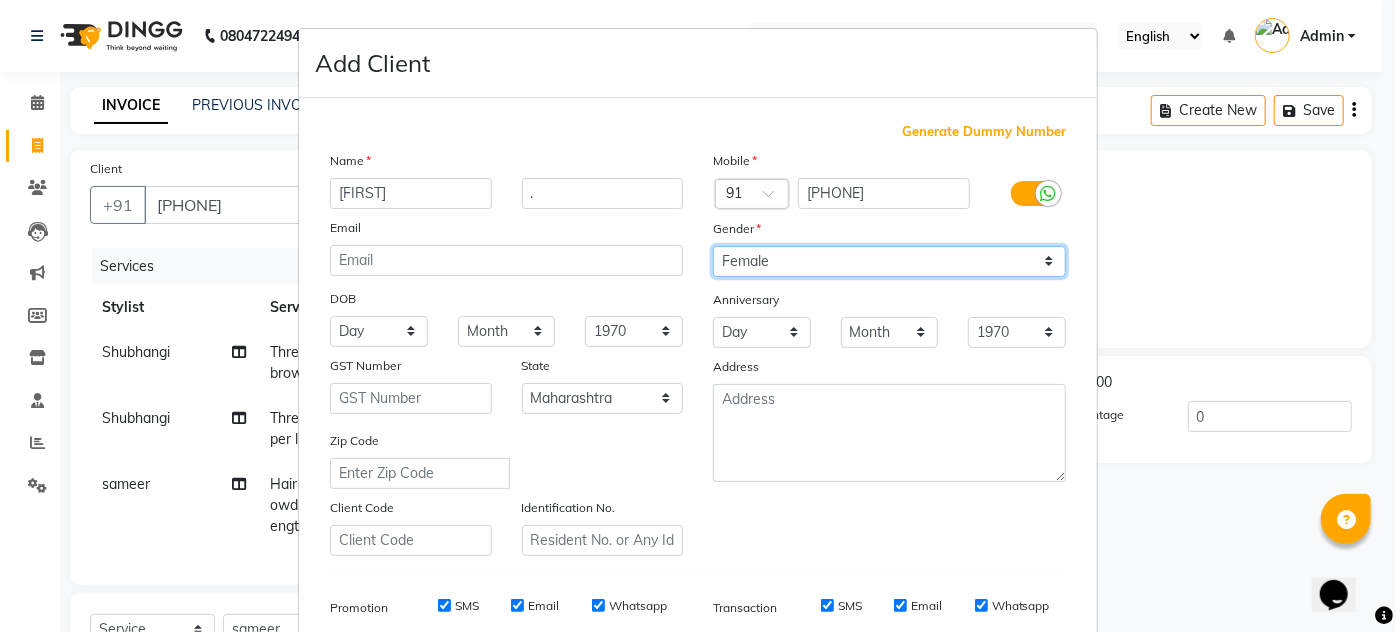 click on "Select Male Female Other Prefer Not To Say" at bounding box center [889, 261] 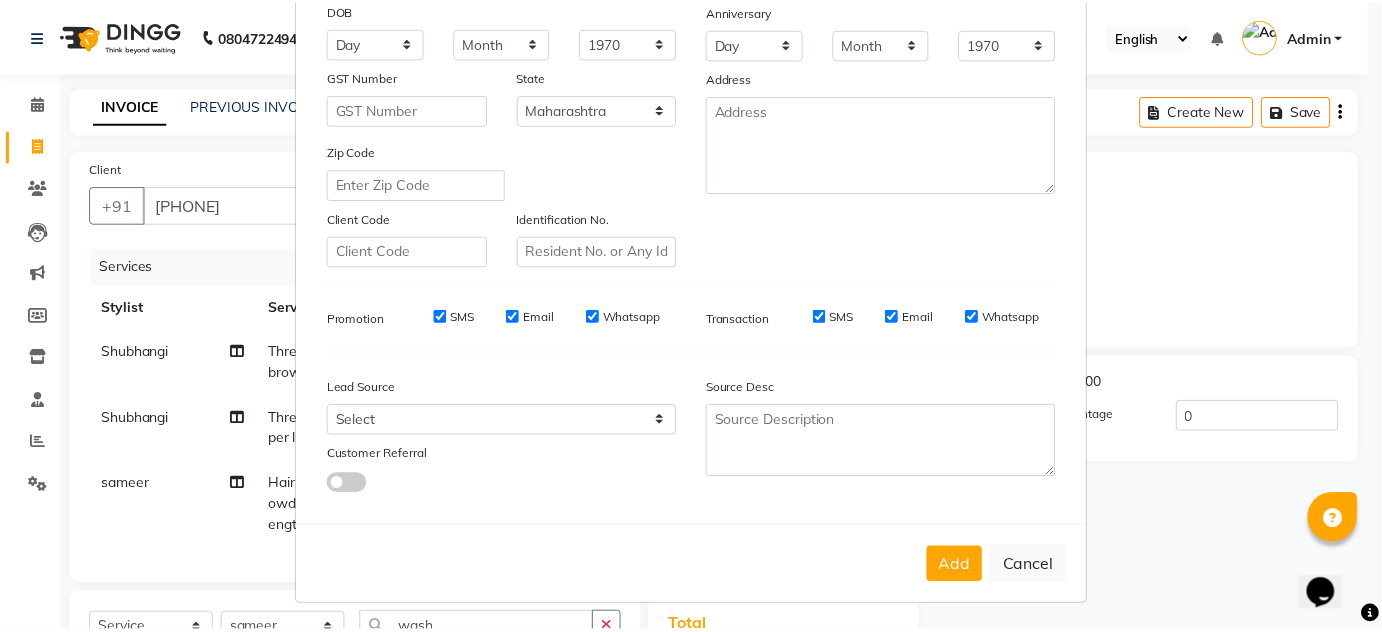 scroll, scrollTop: 290, scrollLeft: 0, axis: vertical 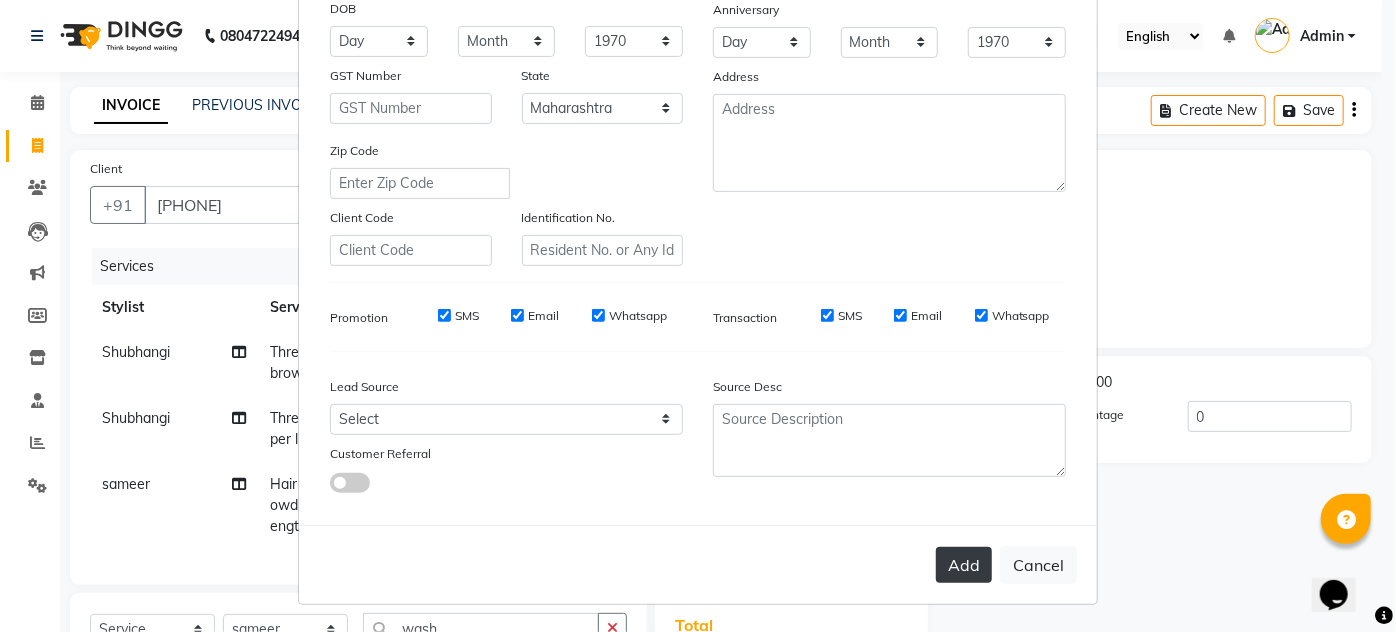 click on "Add" at bounding box center [964, 565] 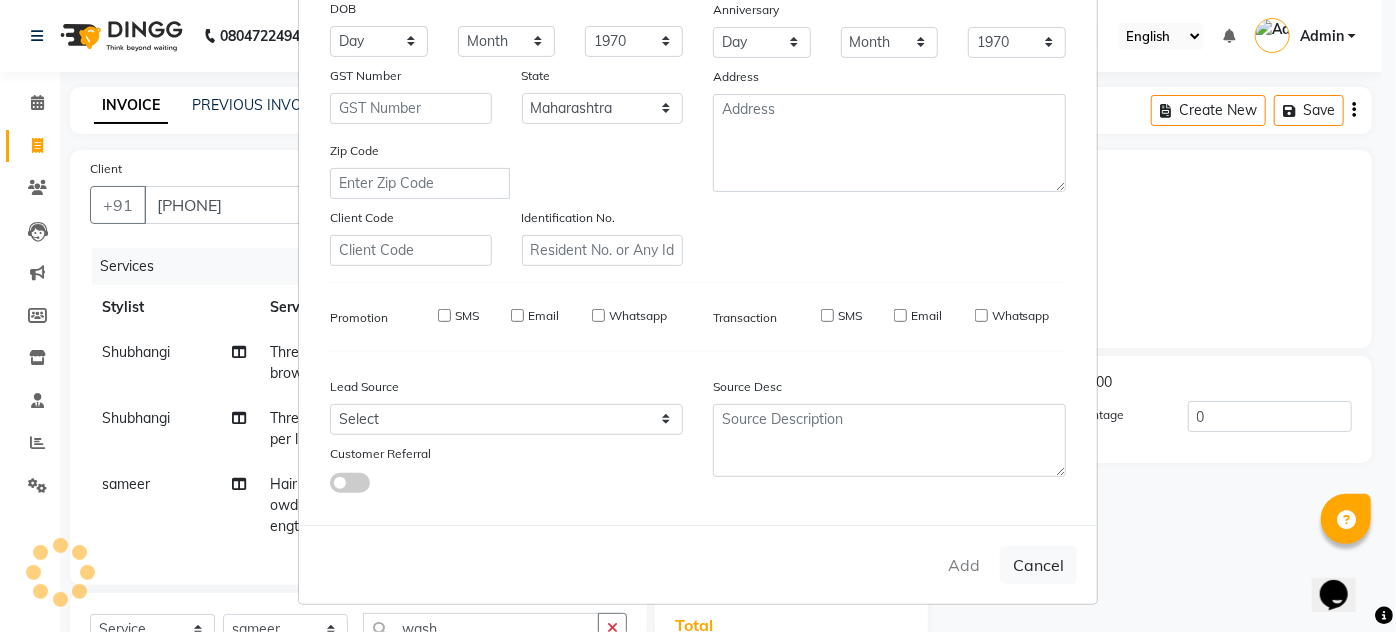 type 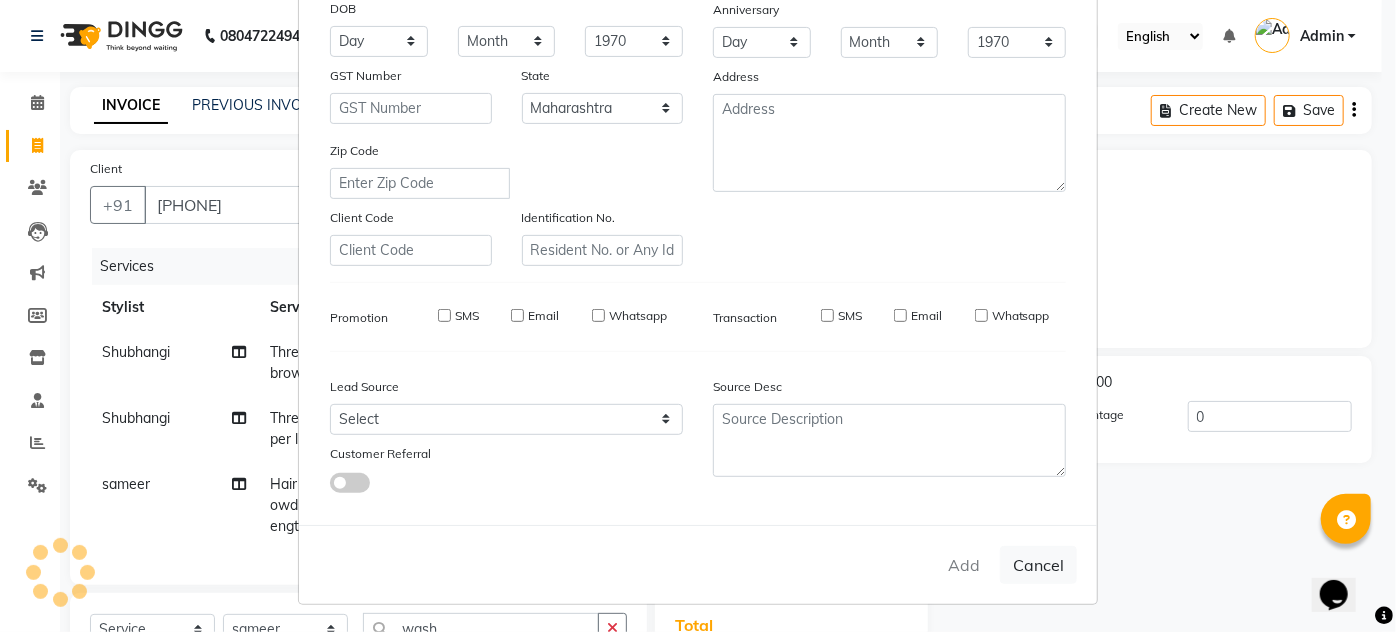 type 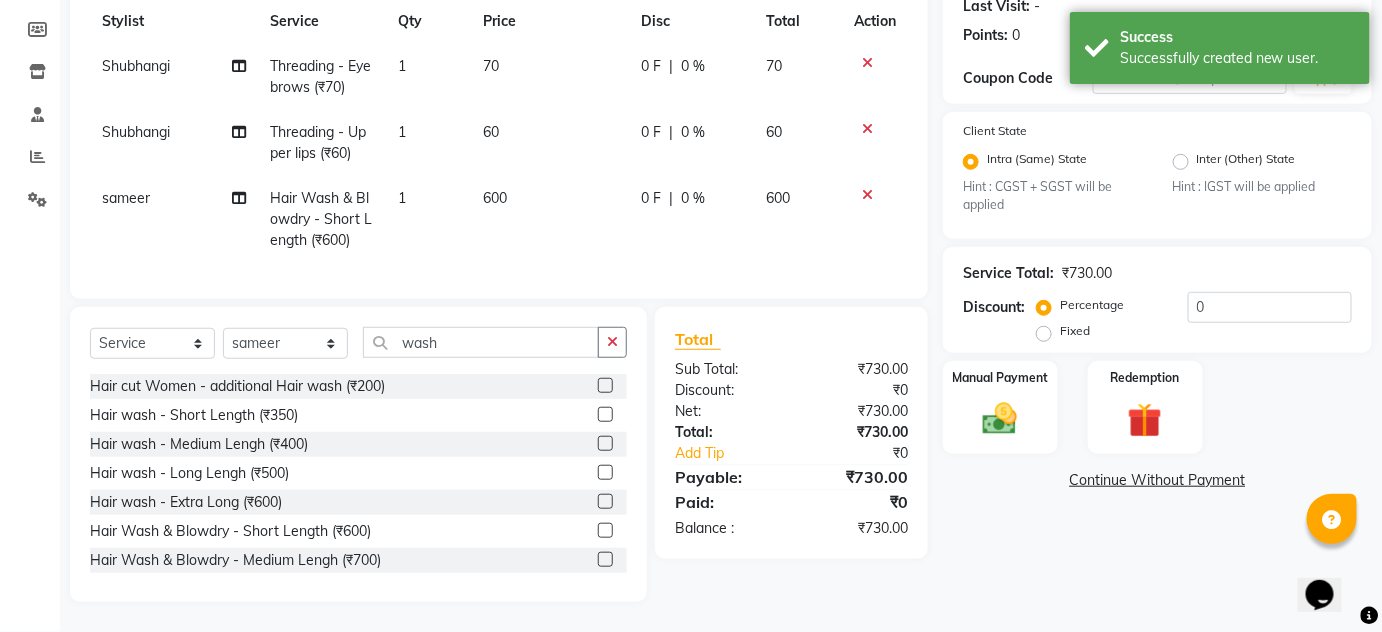 scroll, scrollTop: 299, scrollLeft: 0, axis: vertical 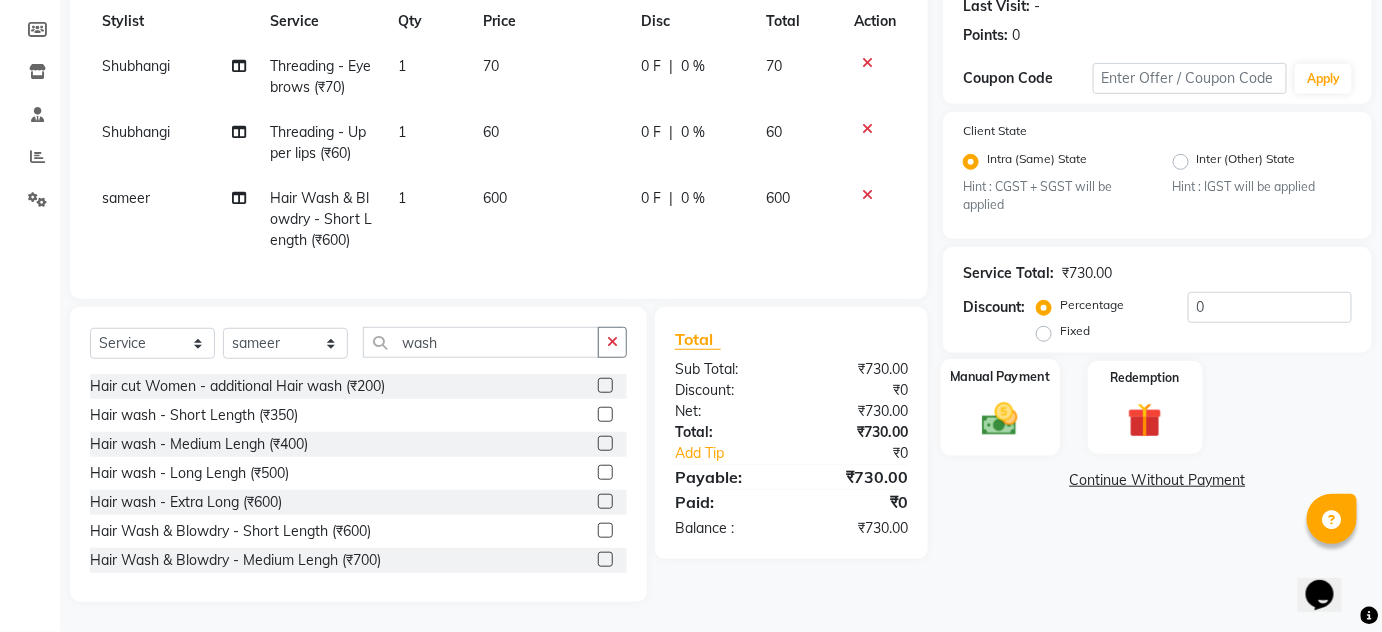 click 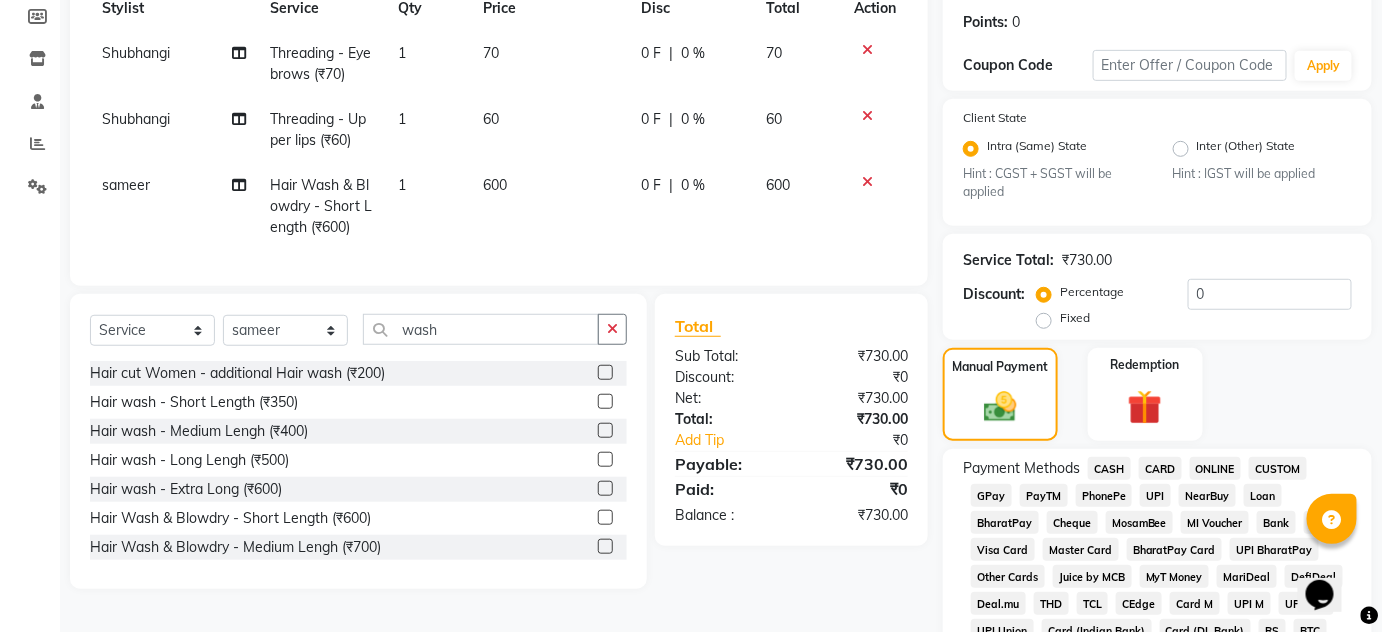 click on "ONLINE" 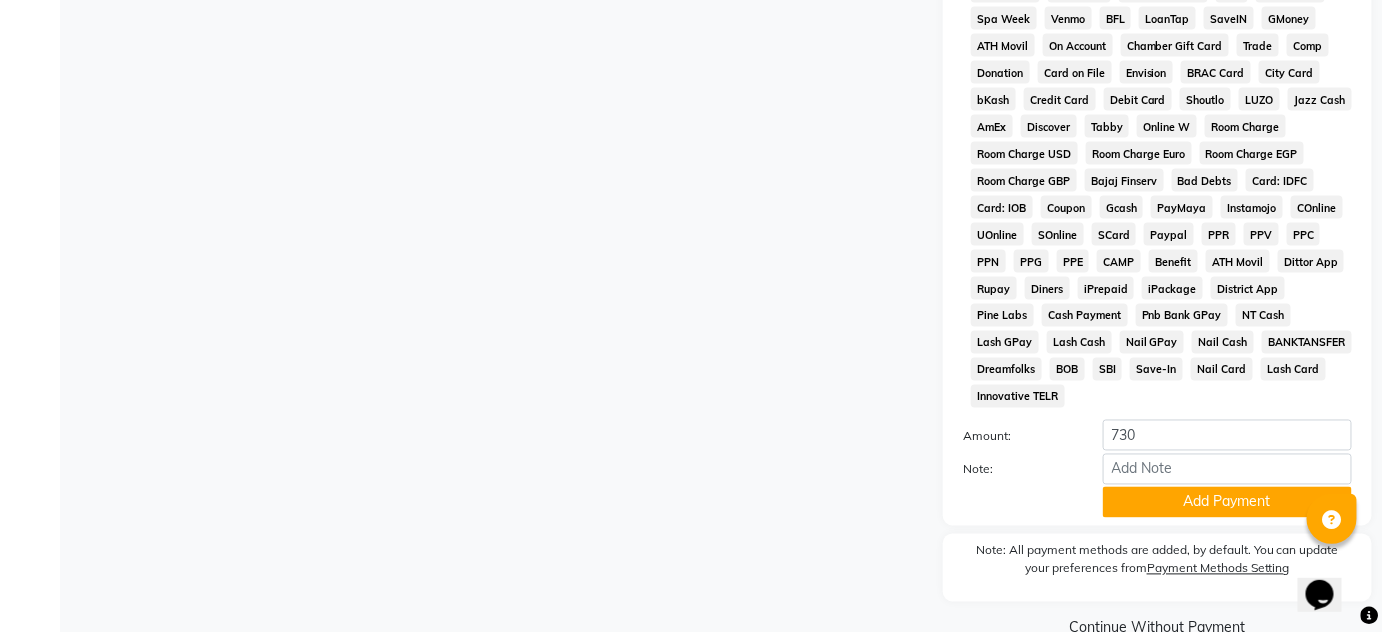 scroll, scrollTop: 981, scrollLeft: 0, axis: vertical 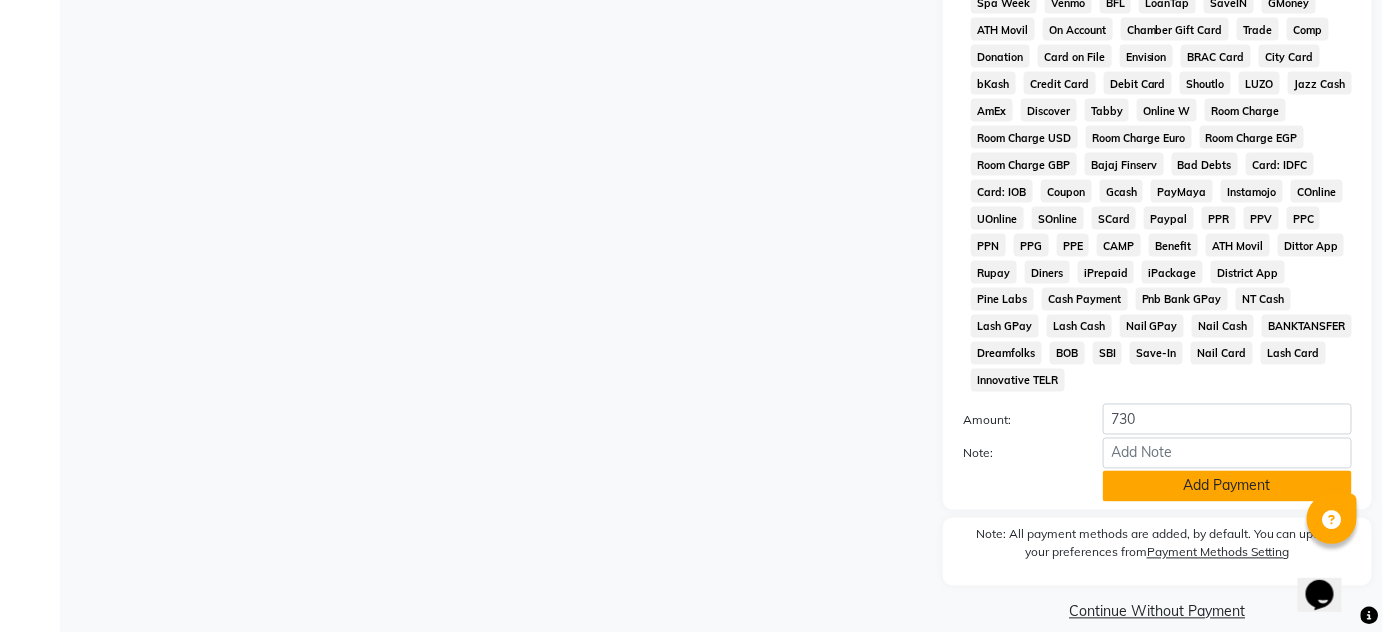click on "Add Payment" 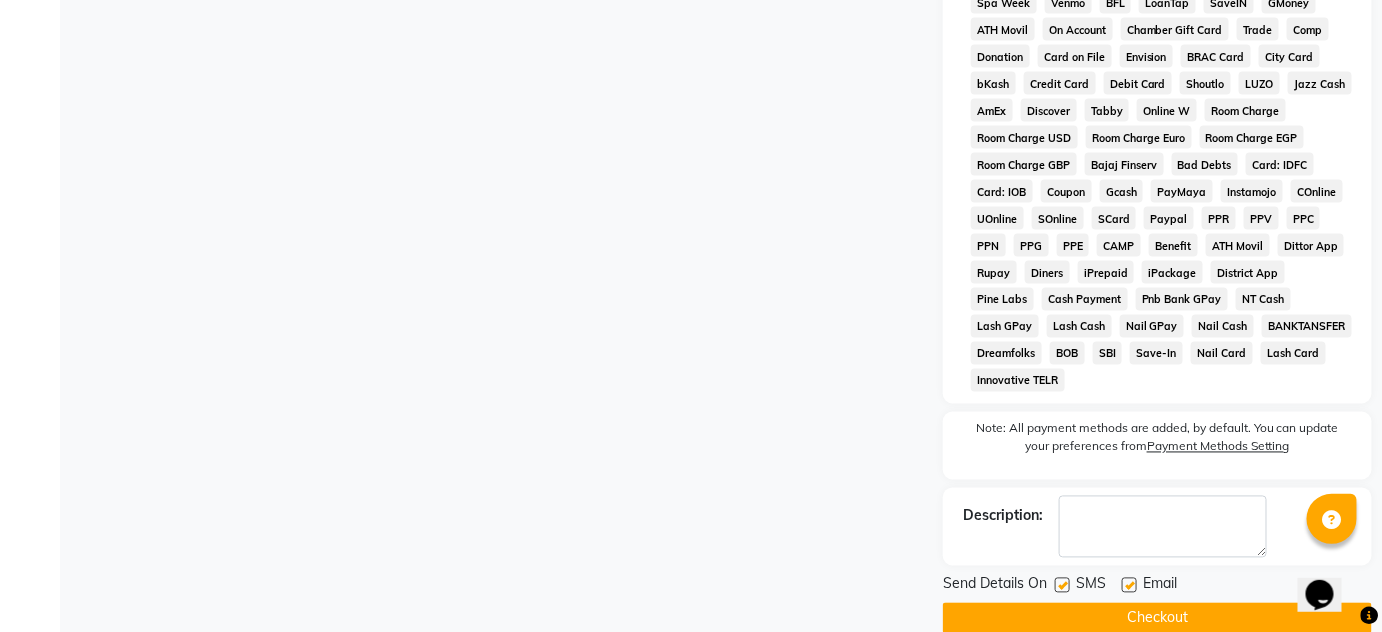 click on "Checkout" 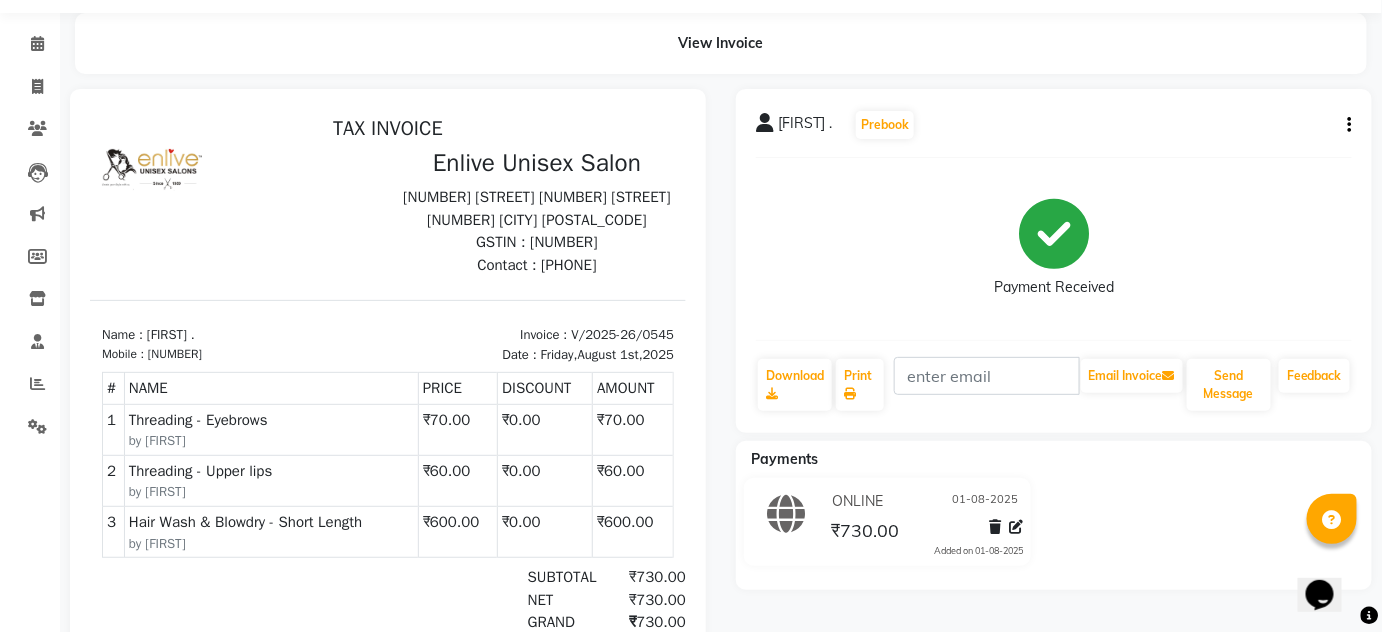 scroll, scrollTop: 49, scrollLeft: 0, axis: vertical 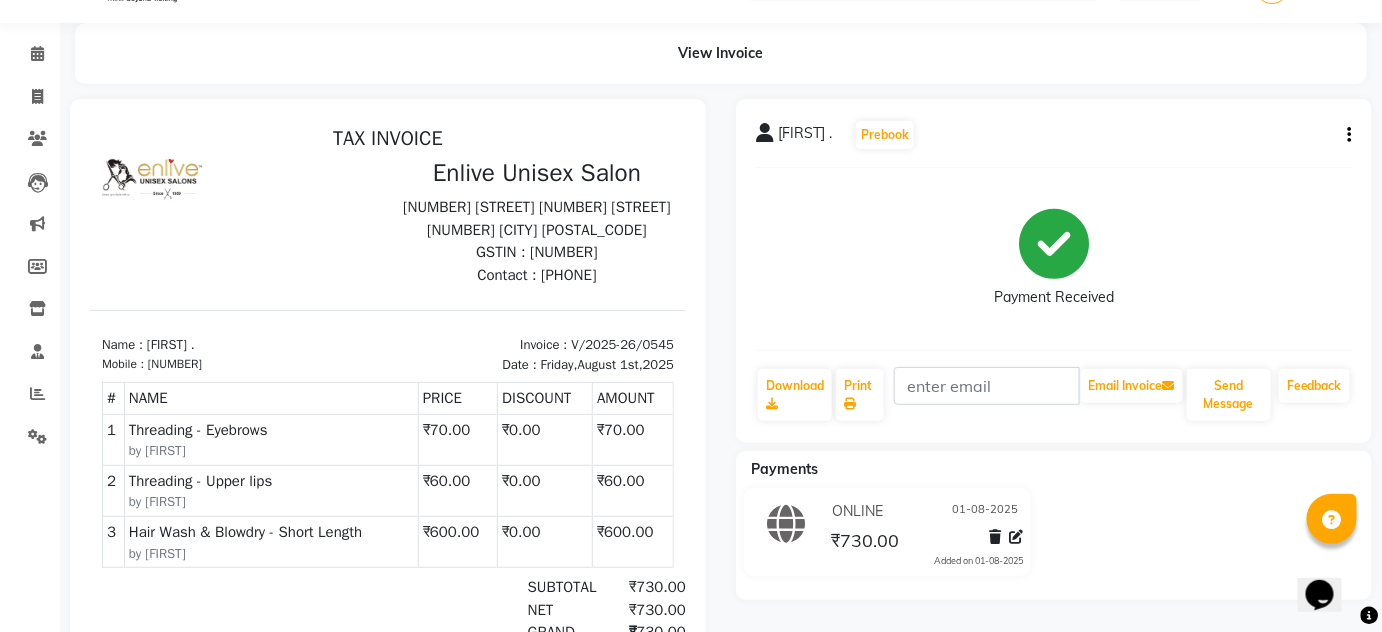 click 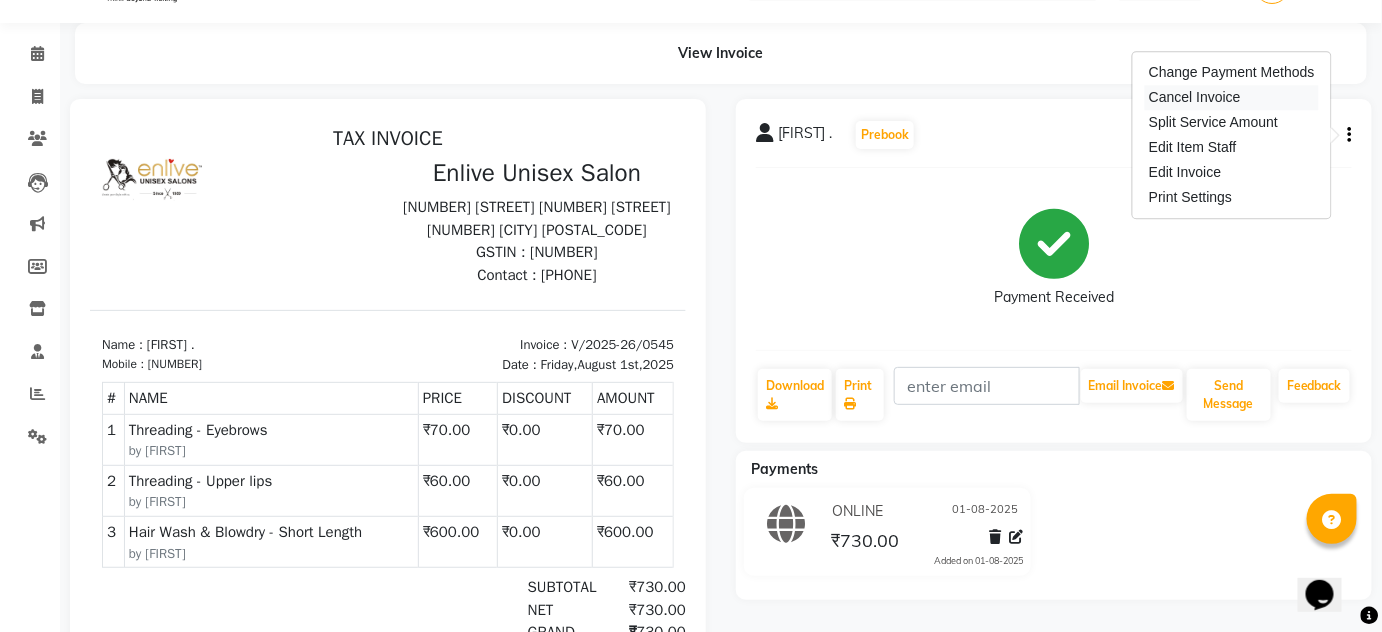 click on "Cancel Invoice" at bounding box center (1232, 97) 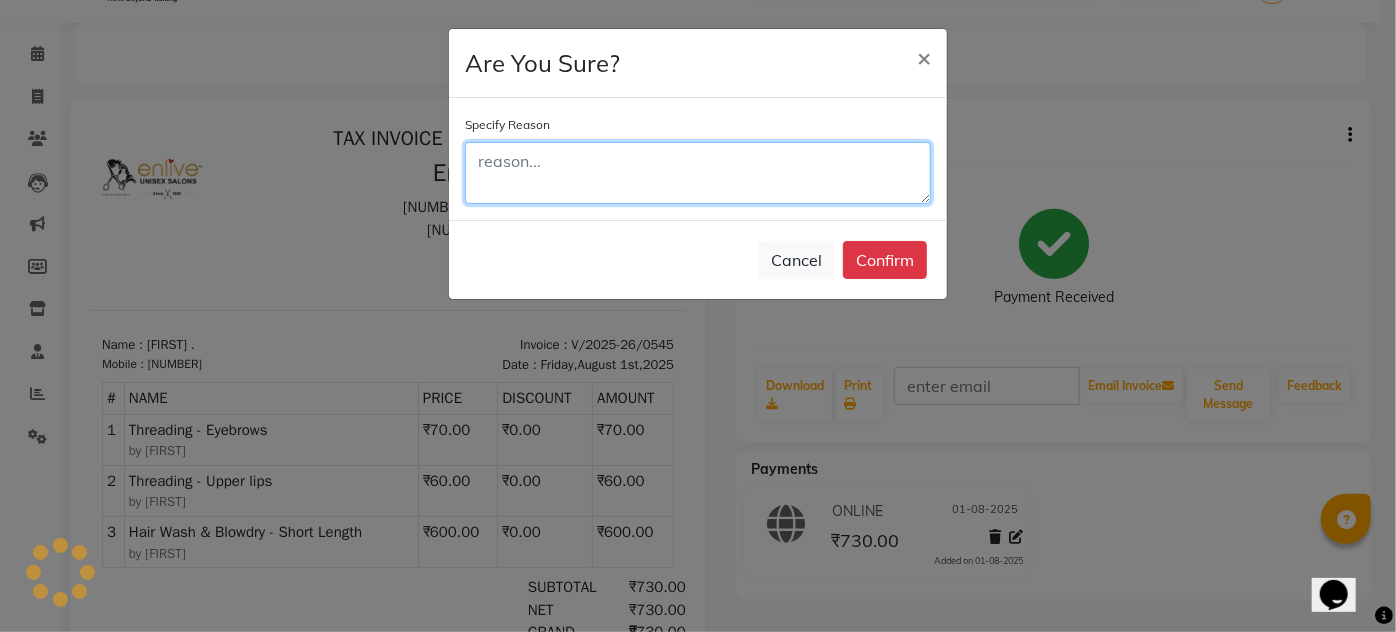 click 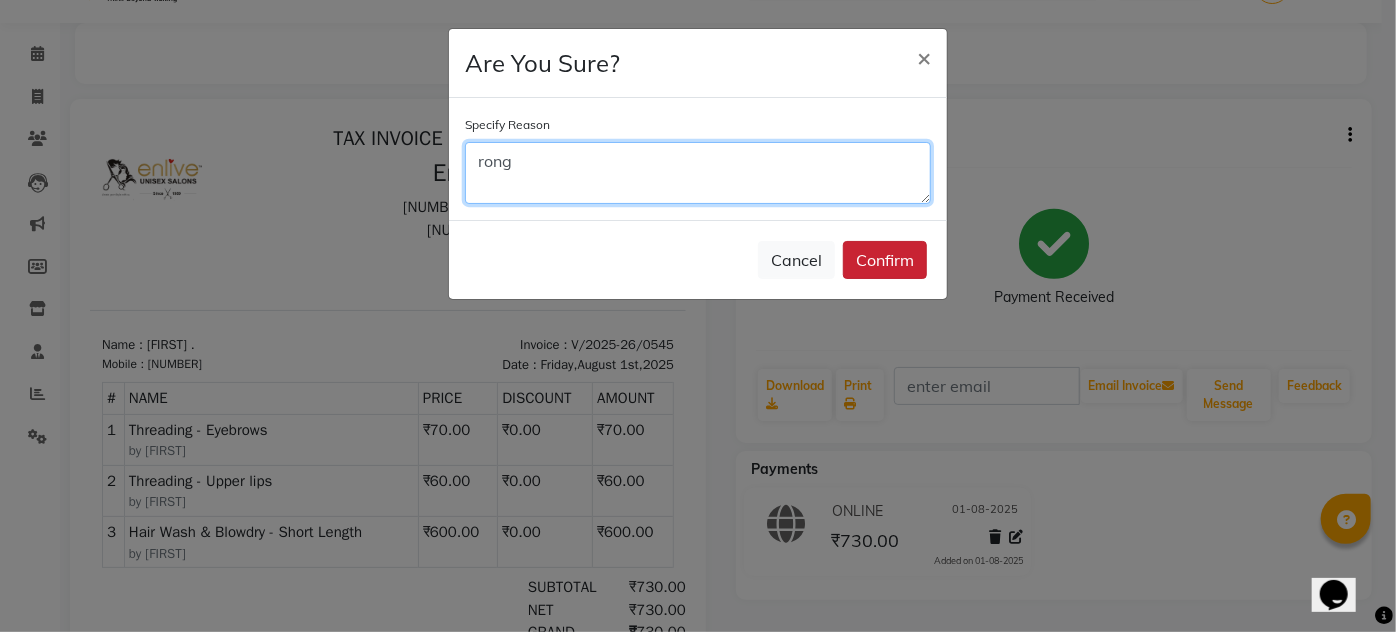type on "rong" 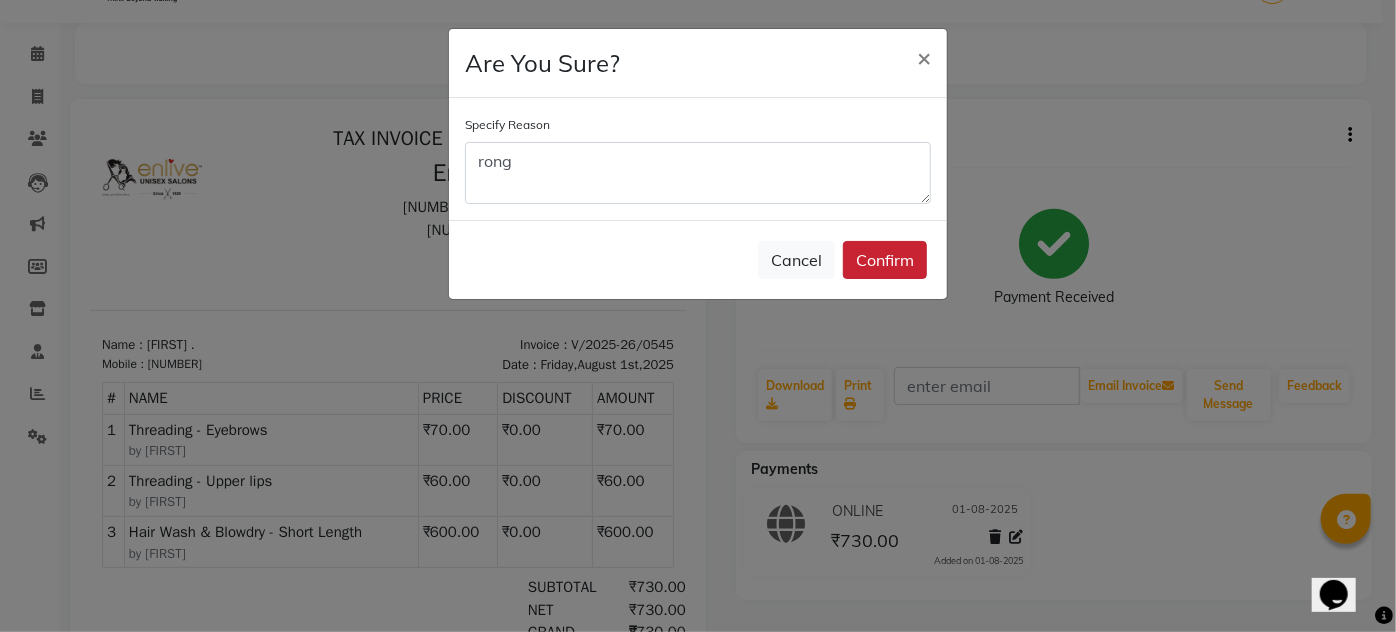 click on "Confirm" 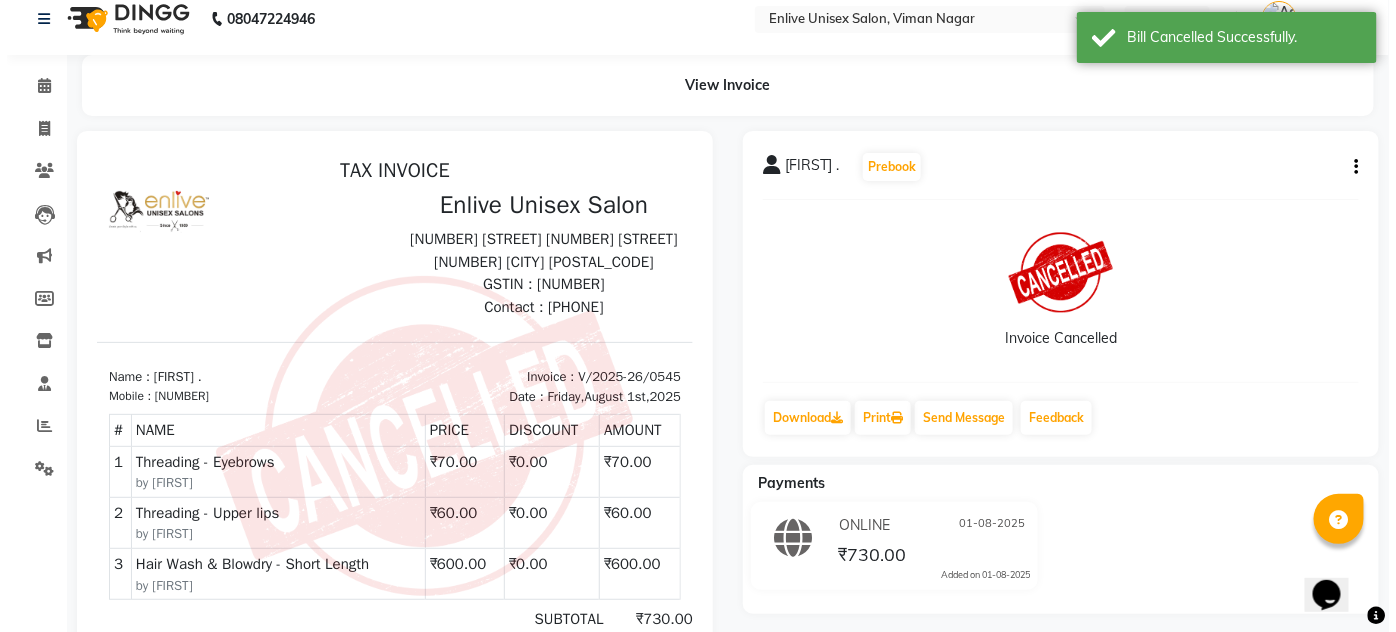scroll, scrollTop: 0, scrollLeft: 0, axis: both 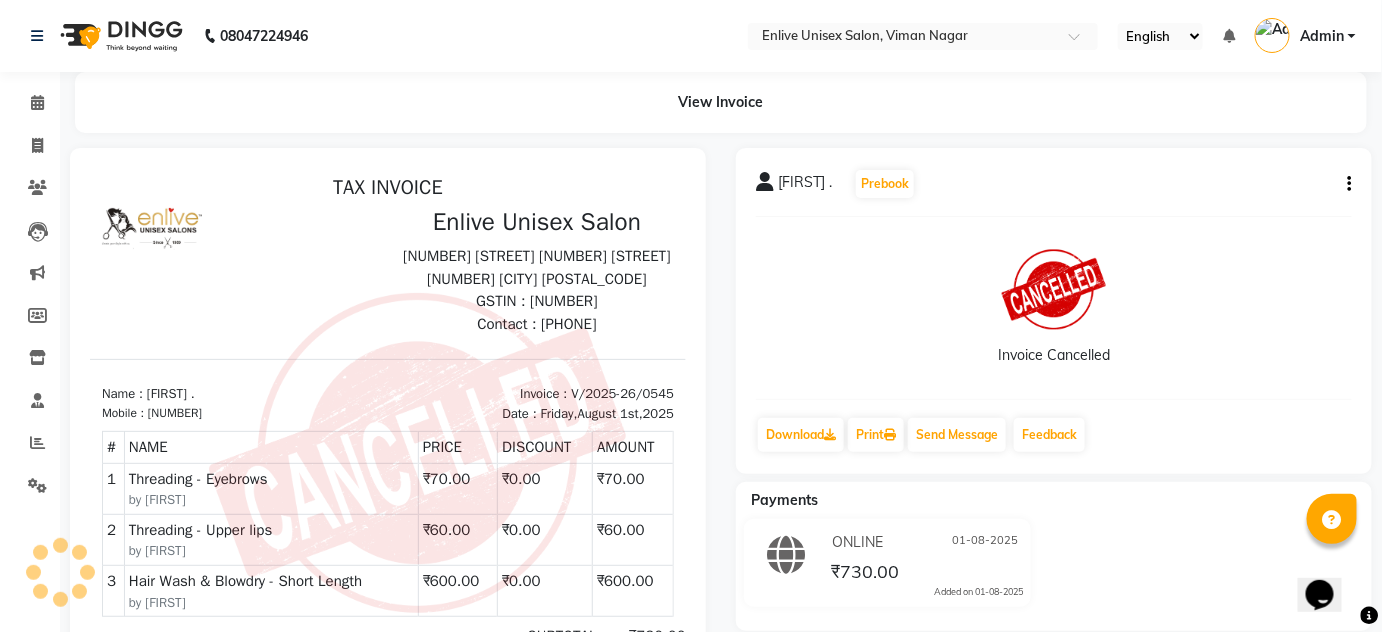 click on "[FIRST] . Prebook Invoice Cancelled Download Print Send Message Feedback" 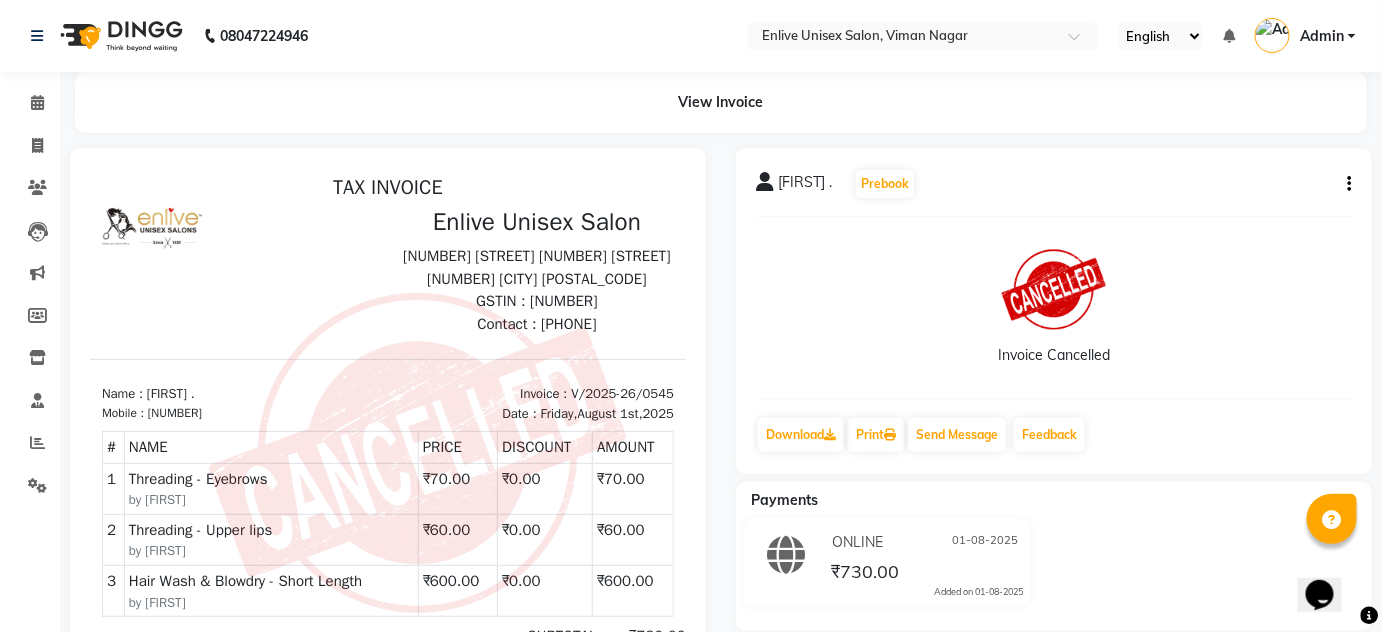 click 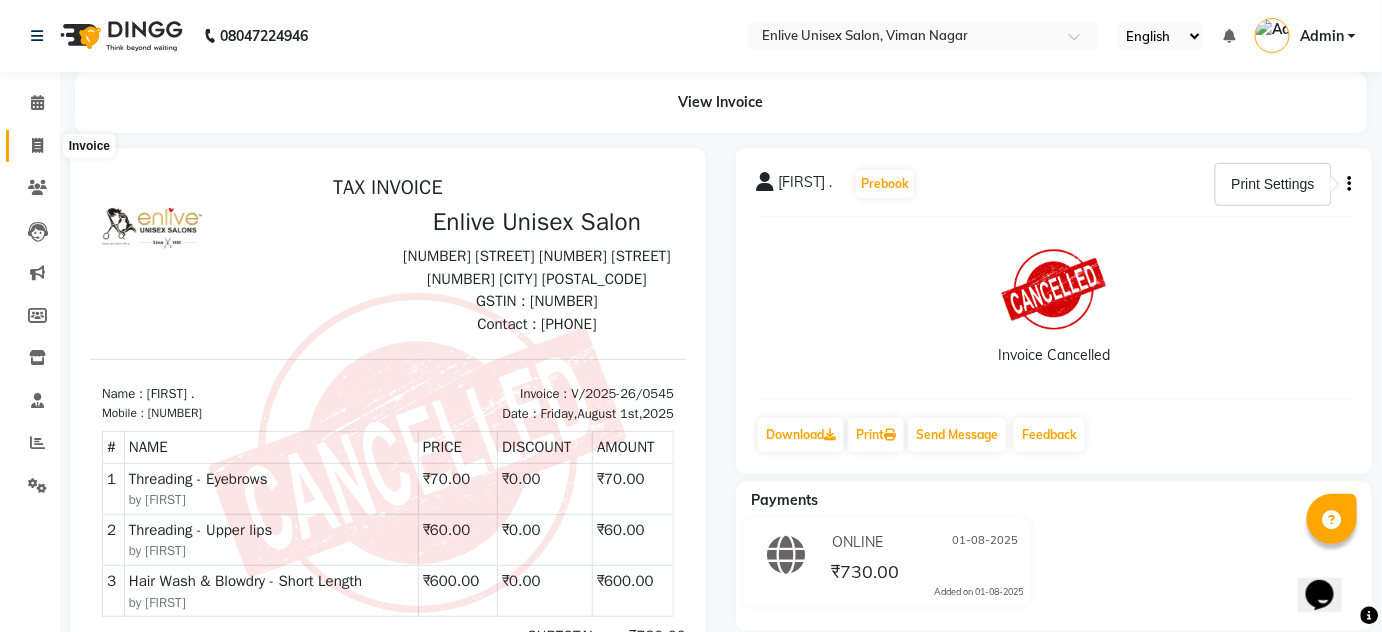click 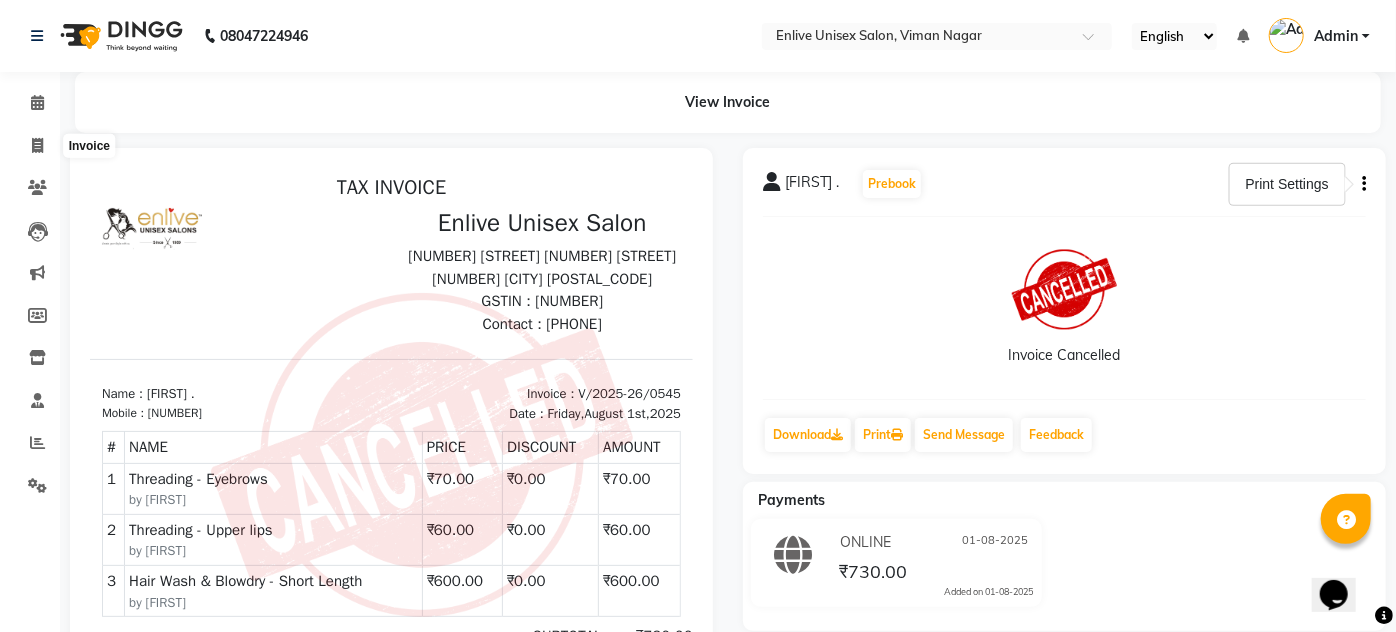 select on "service" 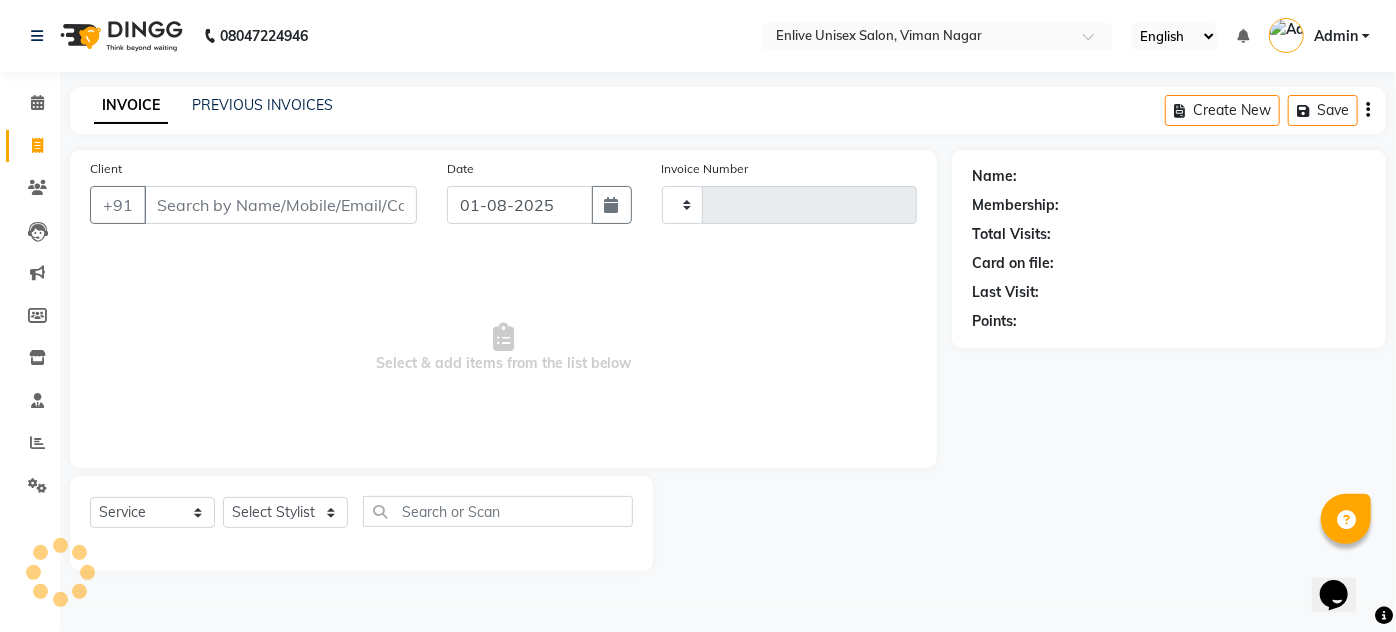 type on "0546" 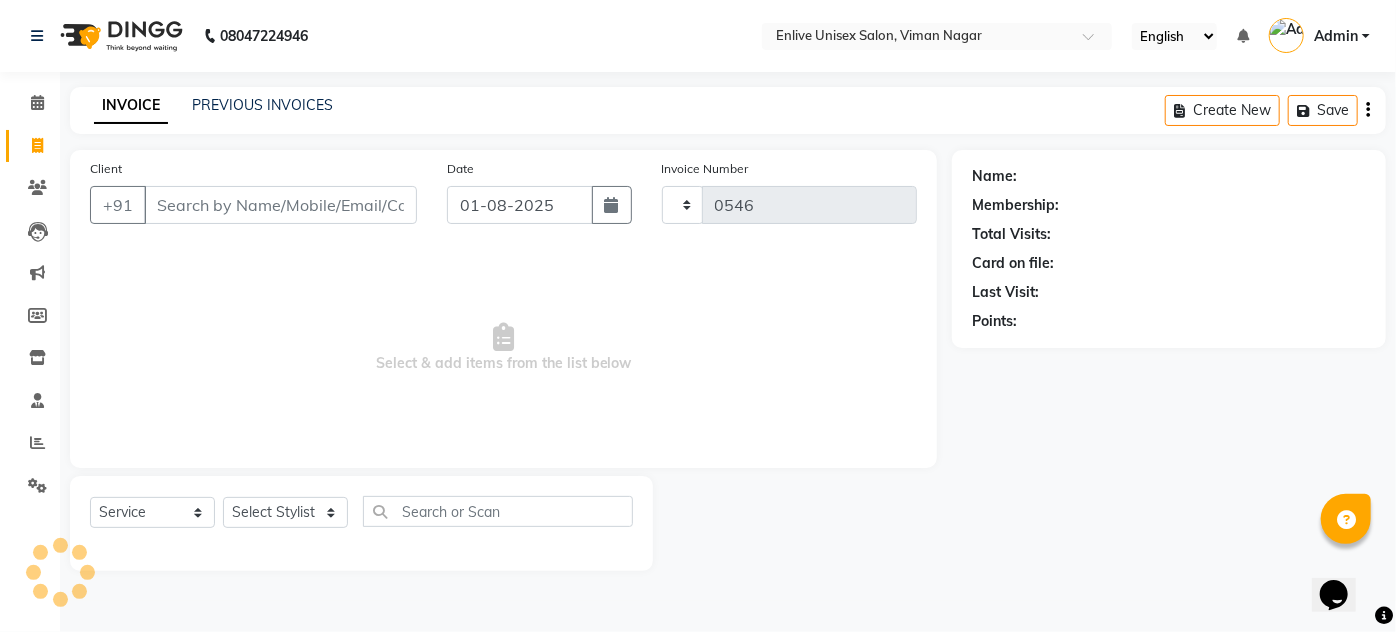 select on "145" 